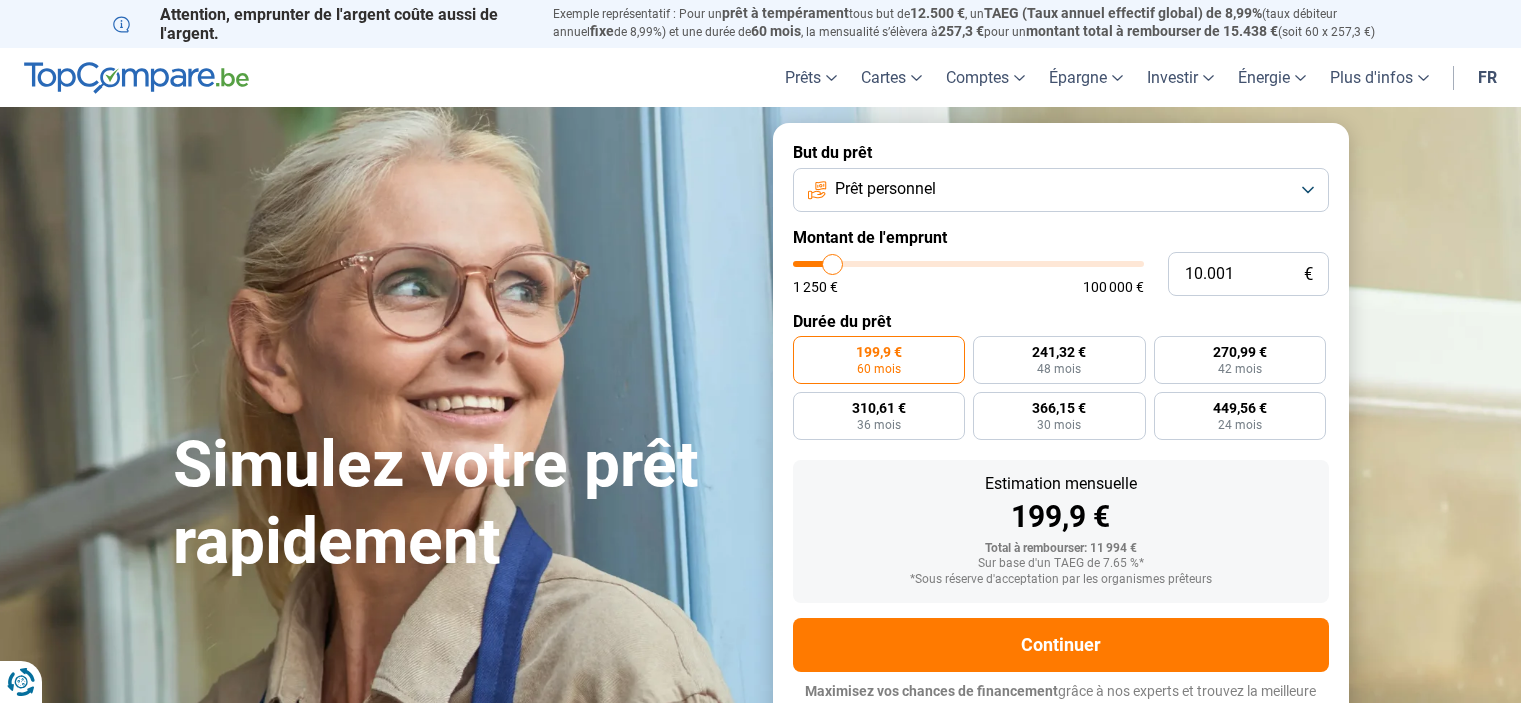scroll, scrollTop: 0, scrollLeft: 0, axis: both 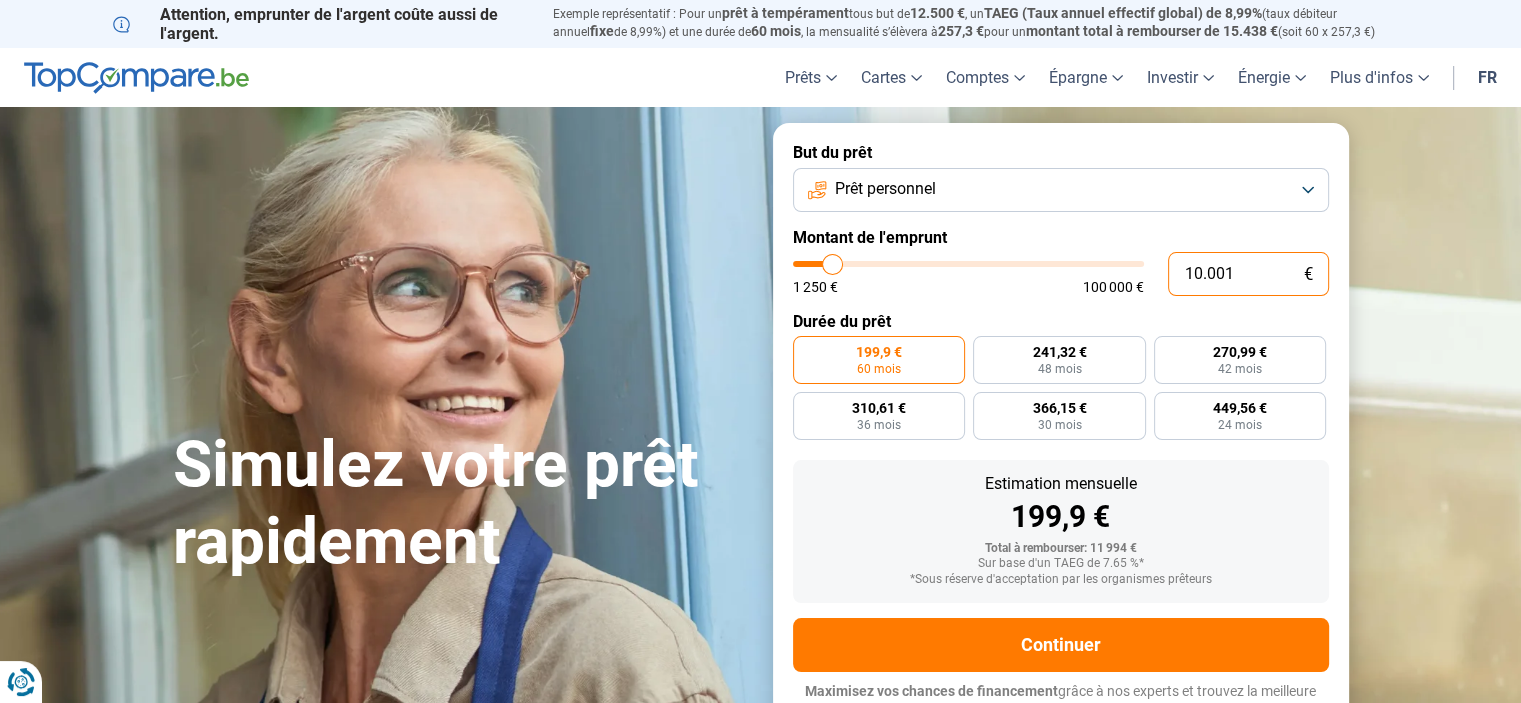 click on "10.001" at bounding box center (1248, 274) 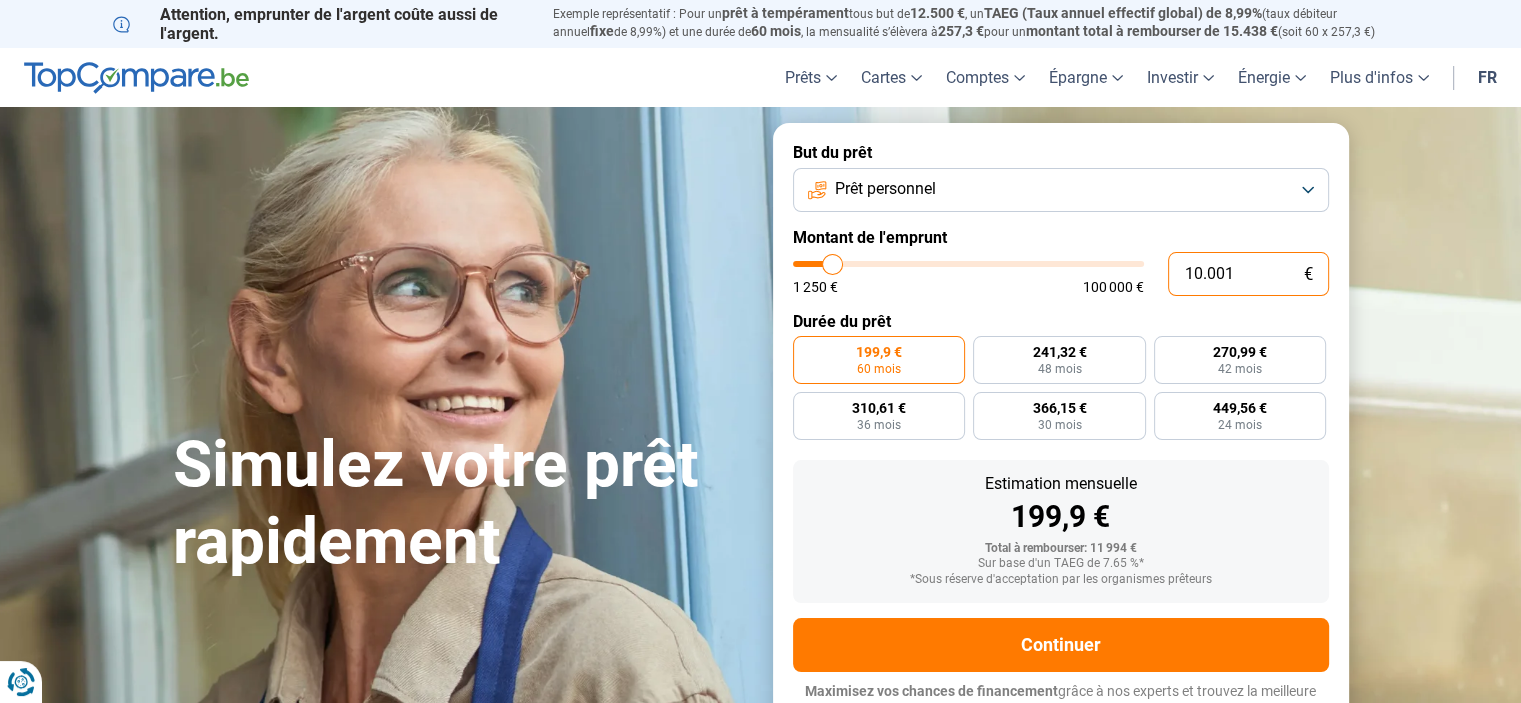 type on "1.000" 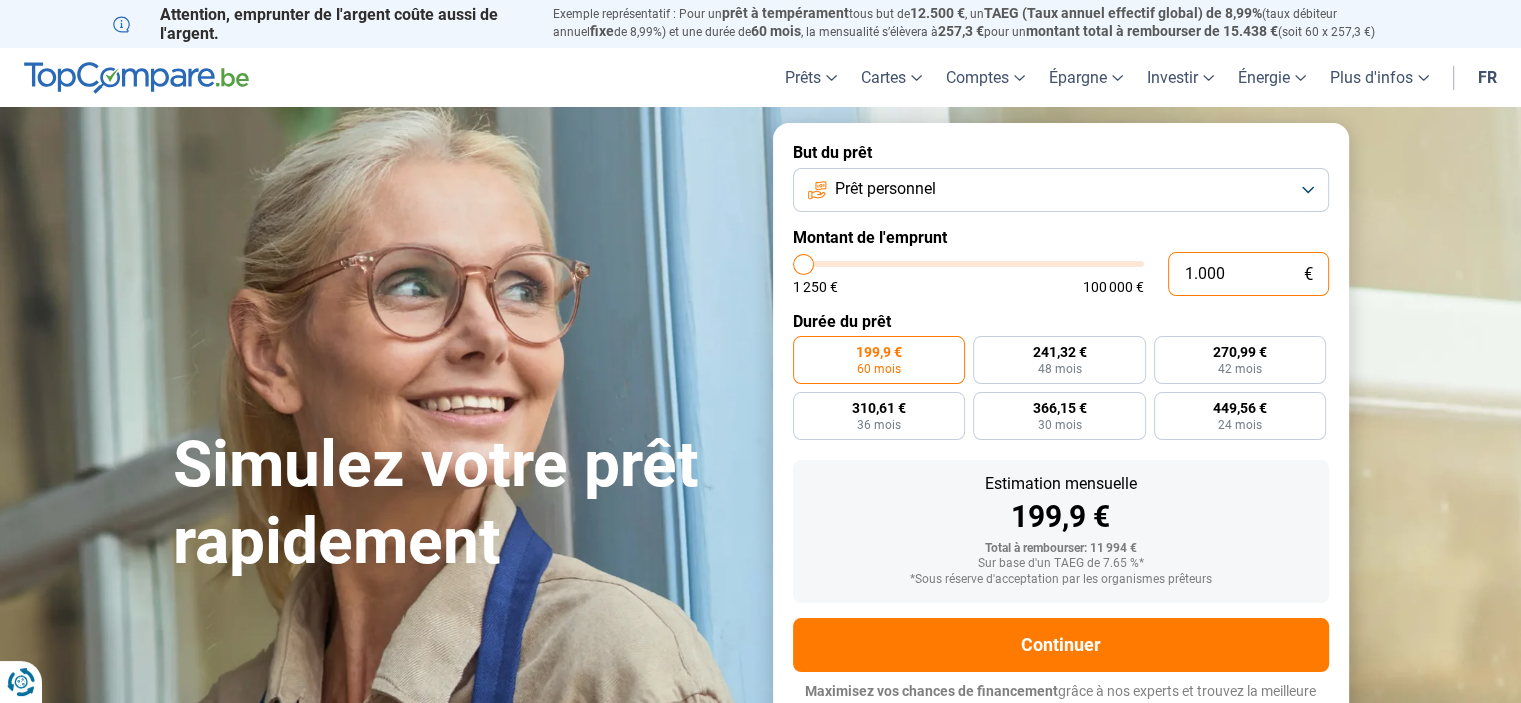 type on "100" 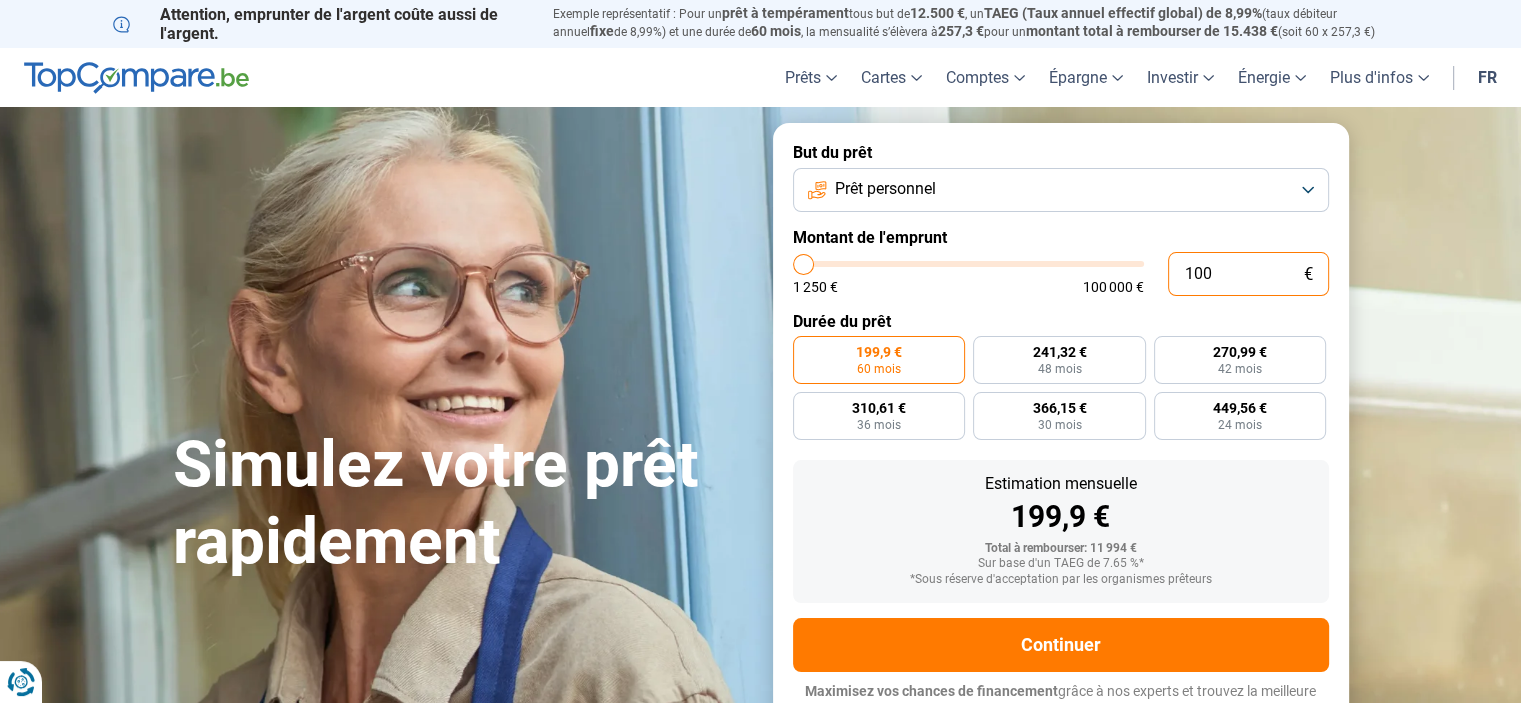 type on "10" 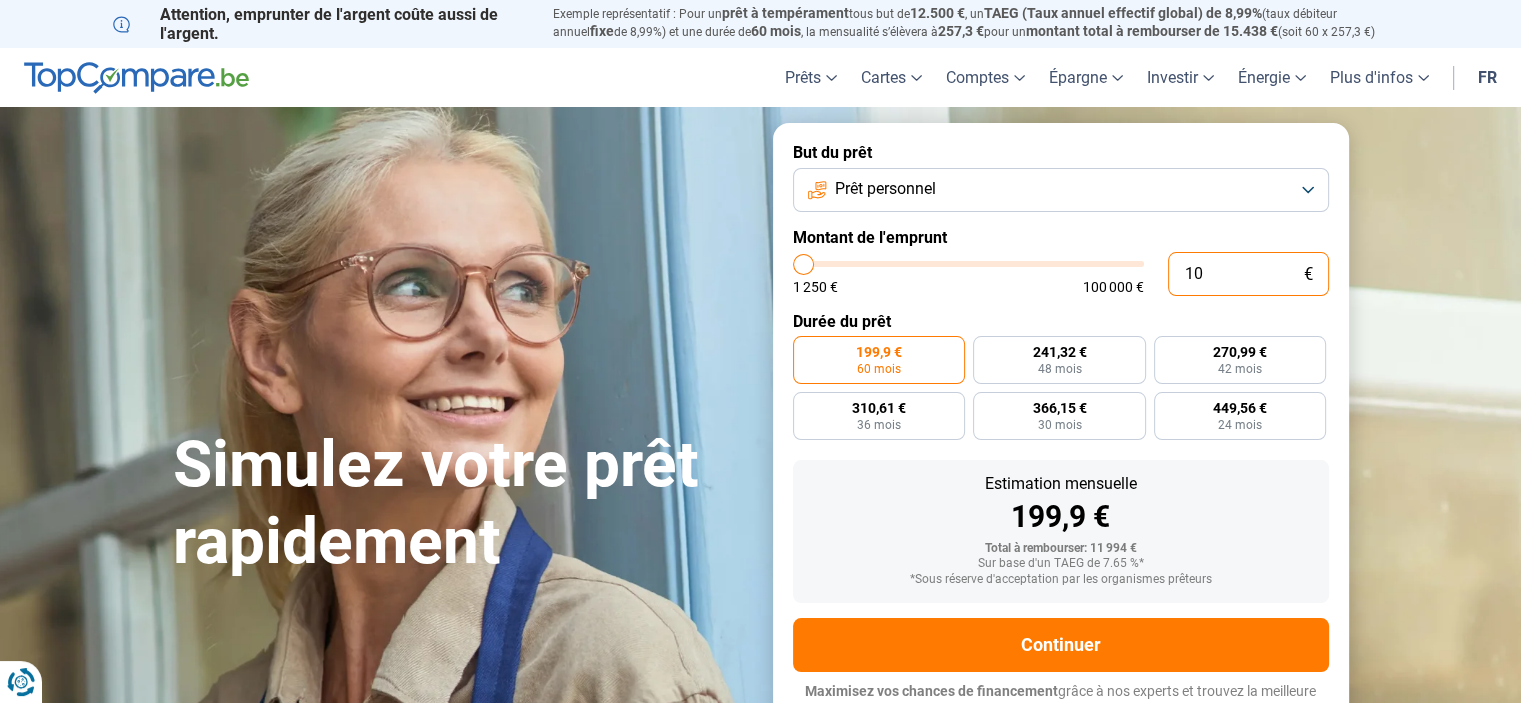 type on "1250" 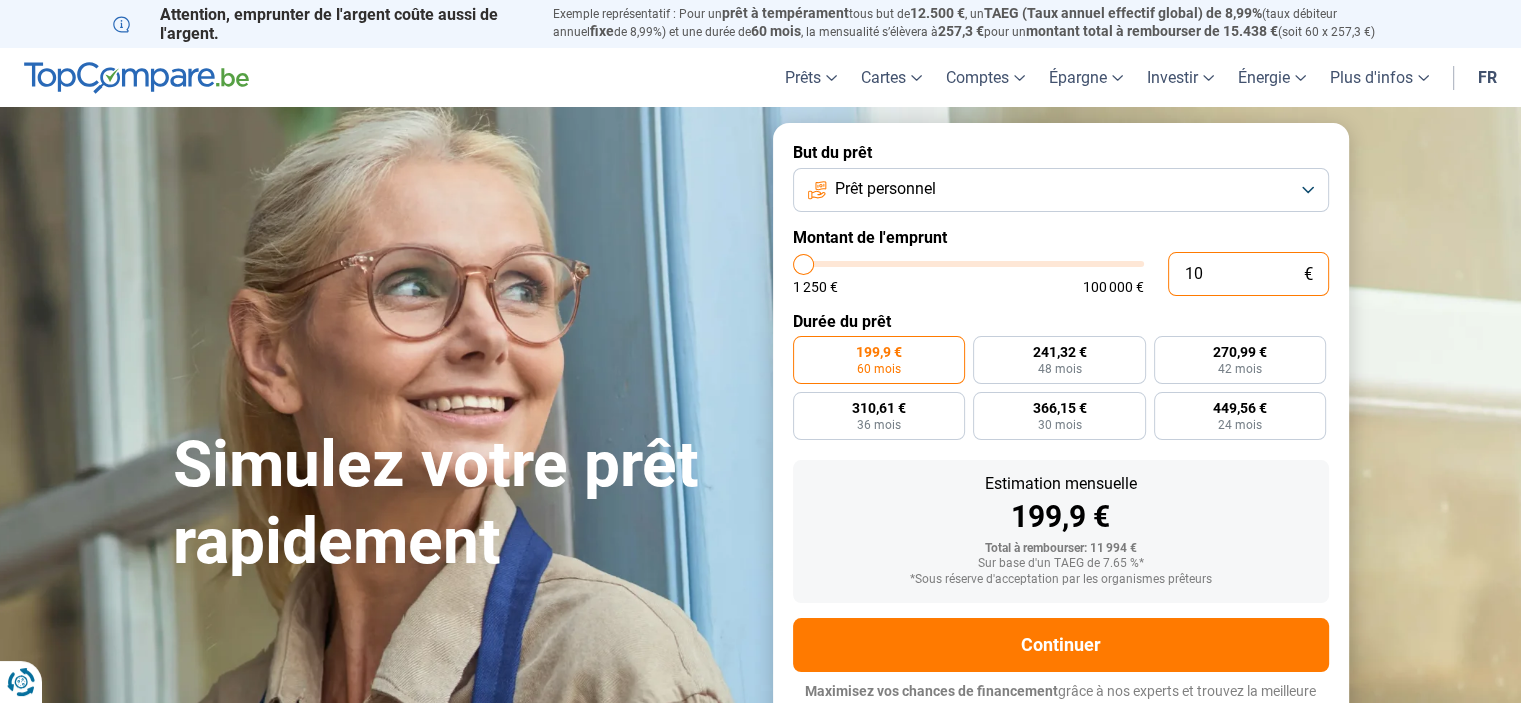 type on "1" 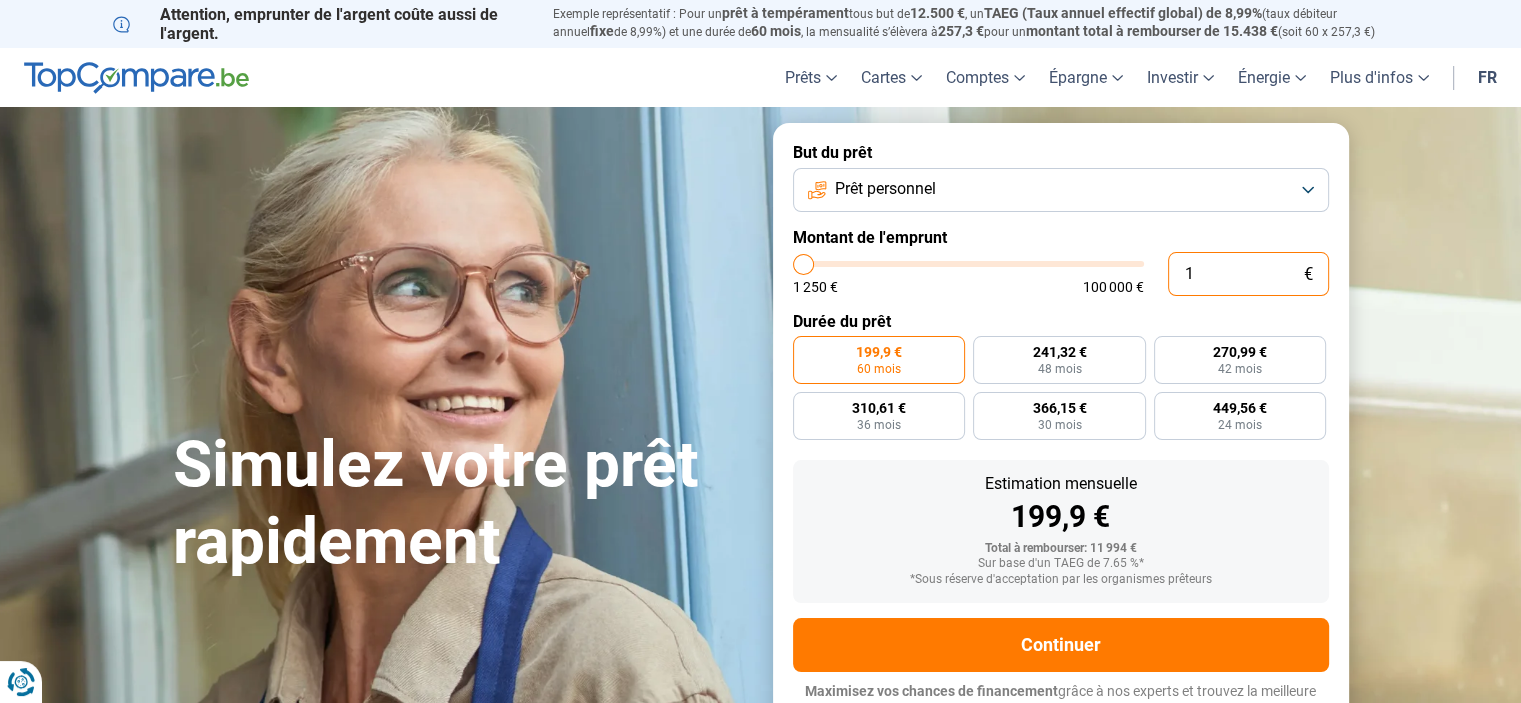 type on "0" 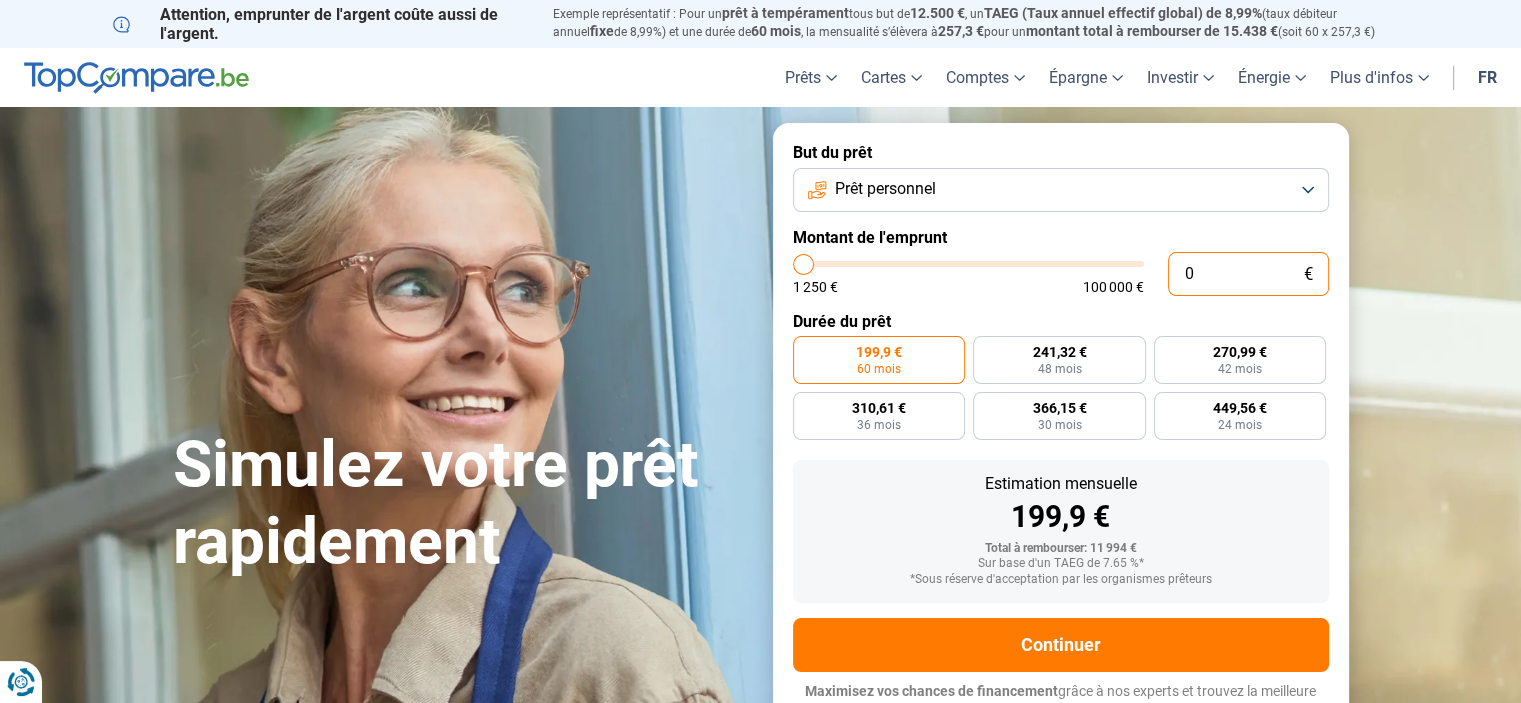 type on "1.250" 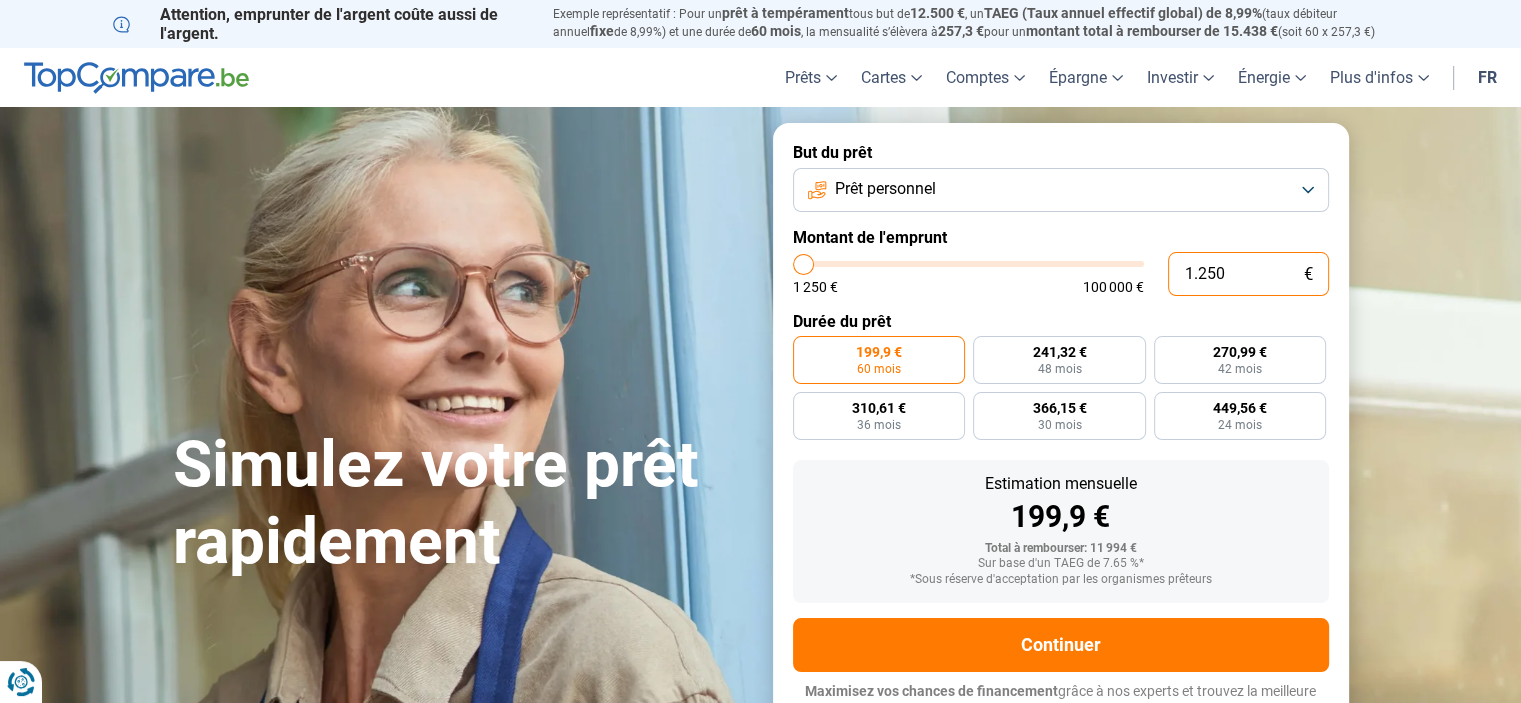 radio on "true" 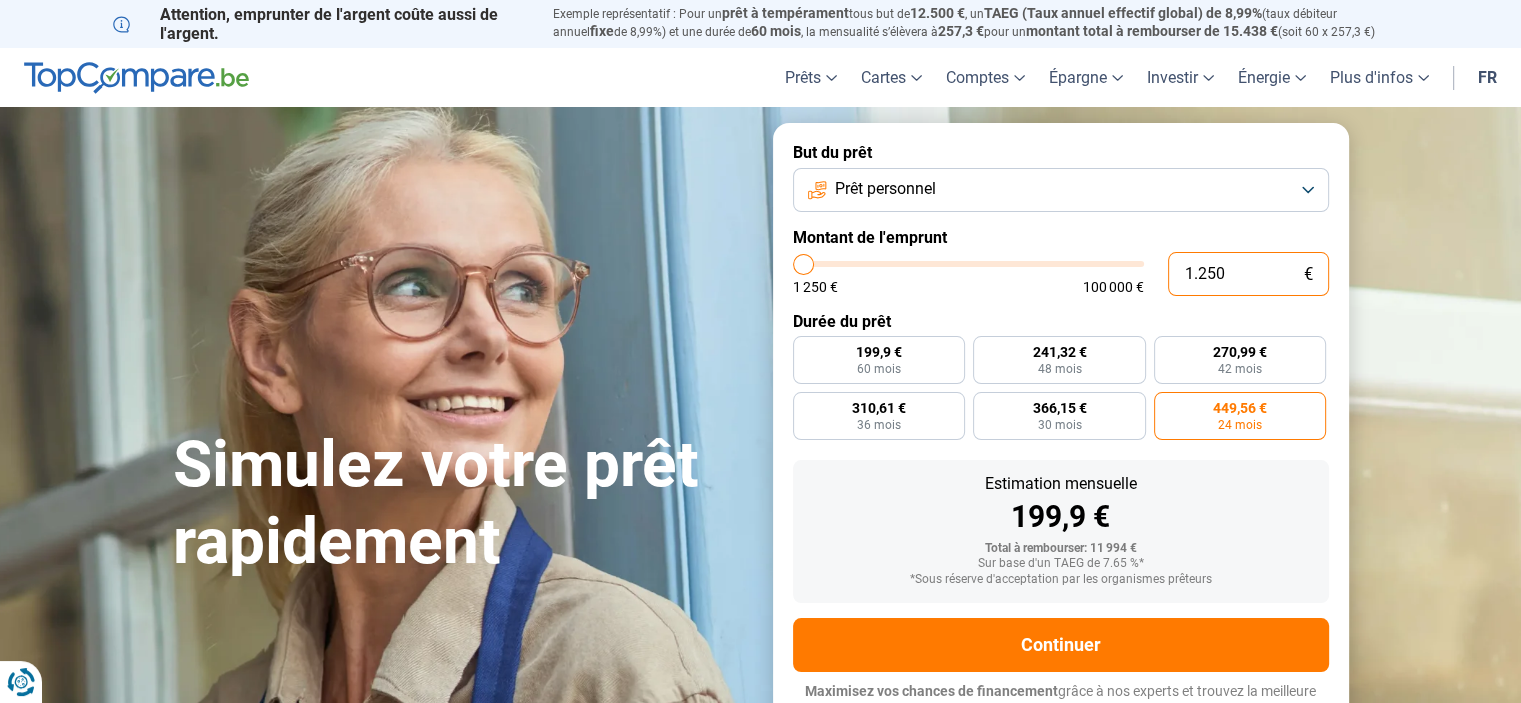 type on "12.505" 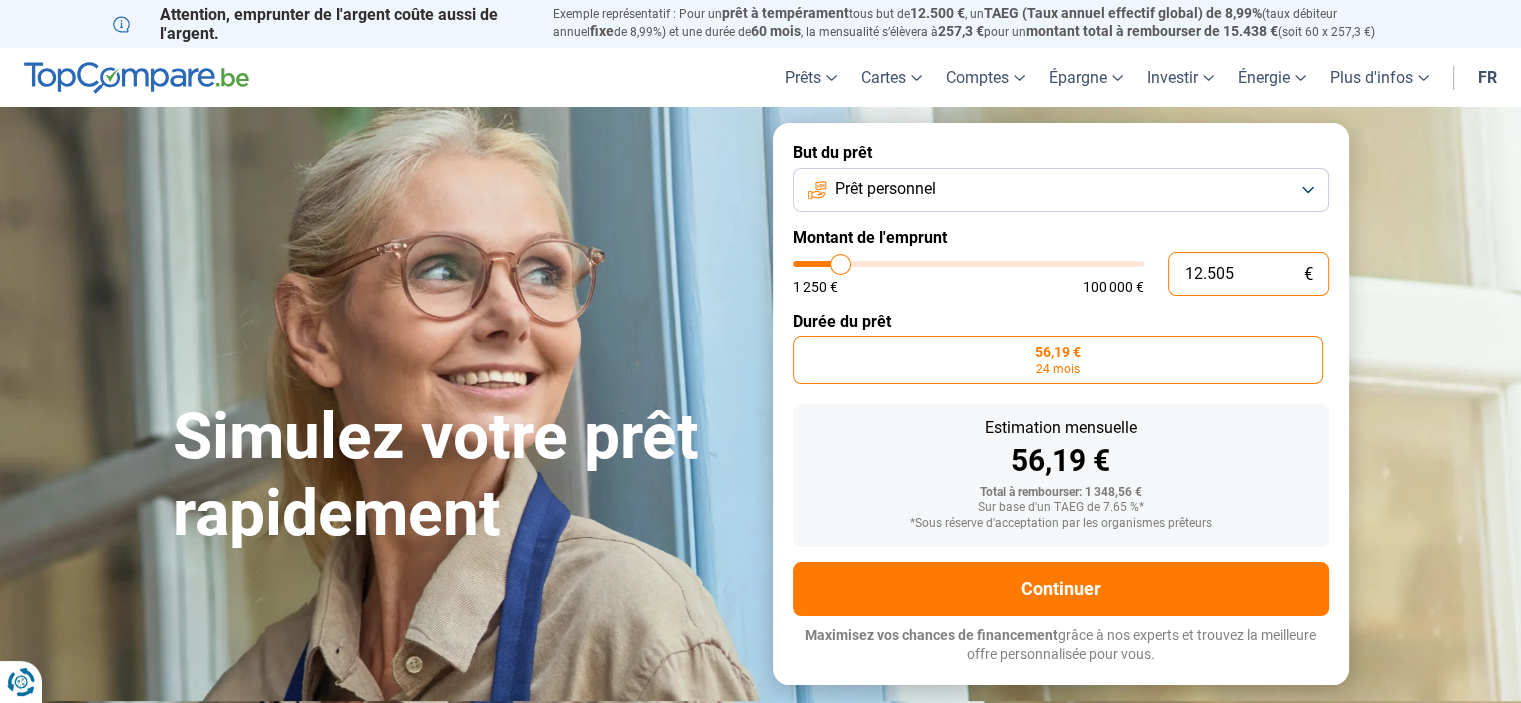 type on "12500" 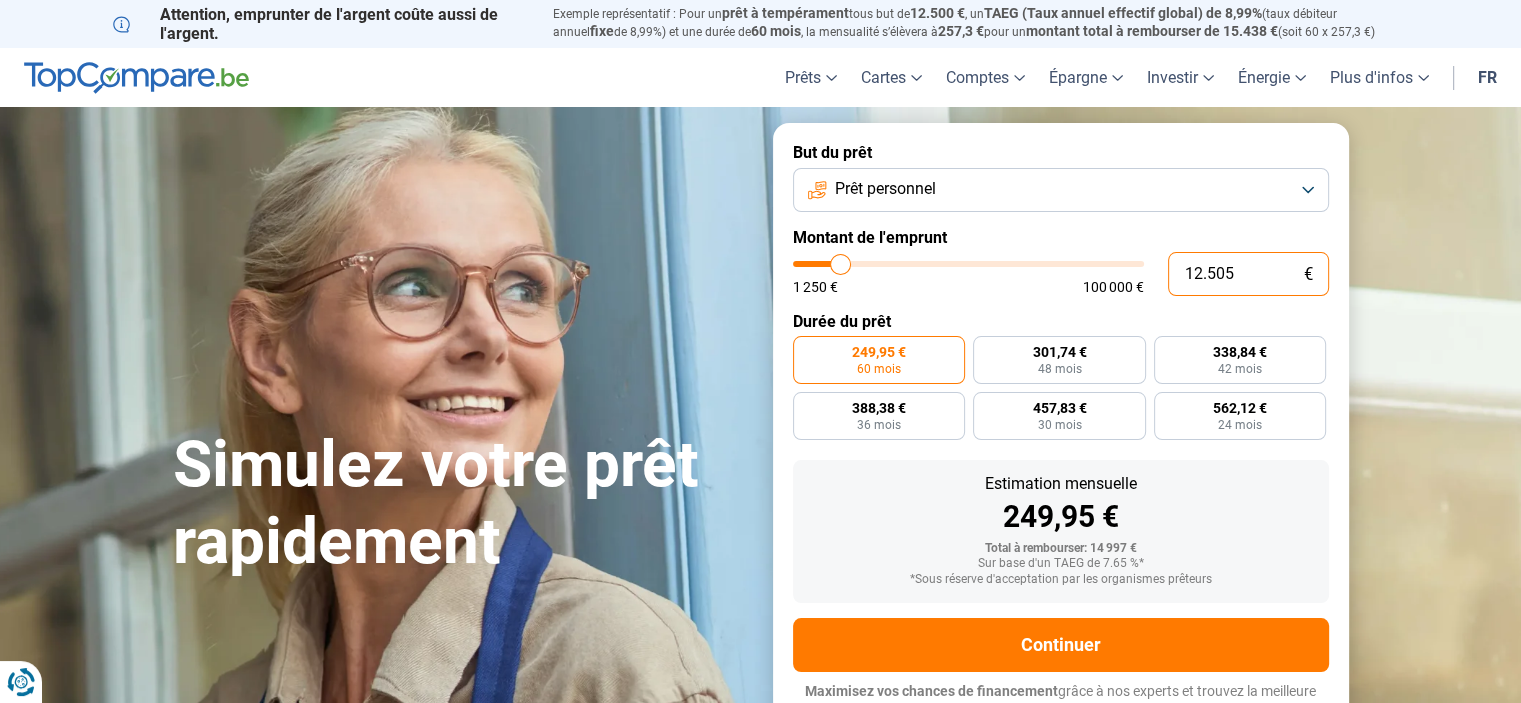 type on "1.250" 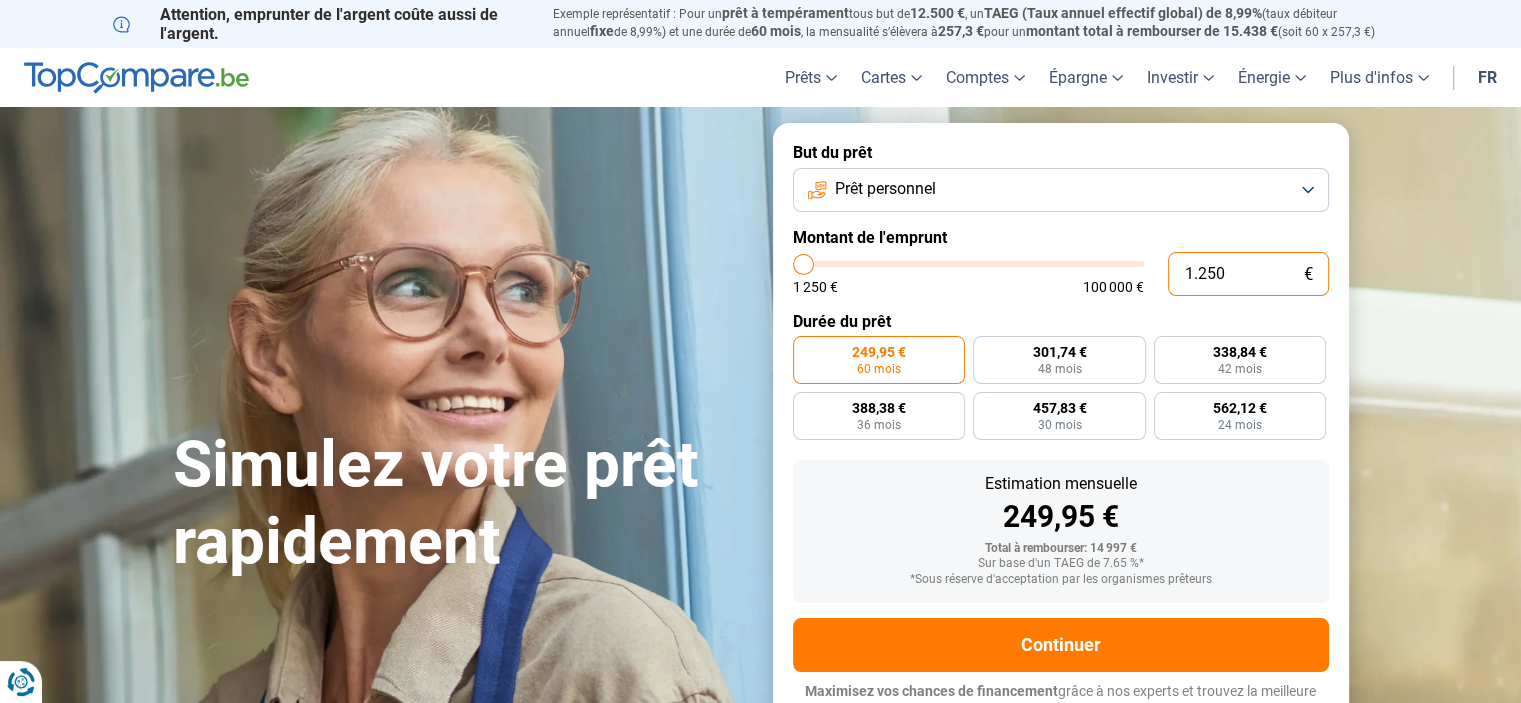 scroll, scrollTop: 19, scrollLeft: 0, axis: vertical 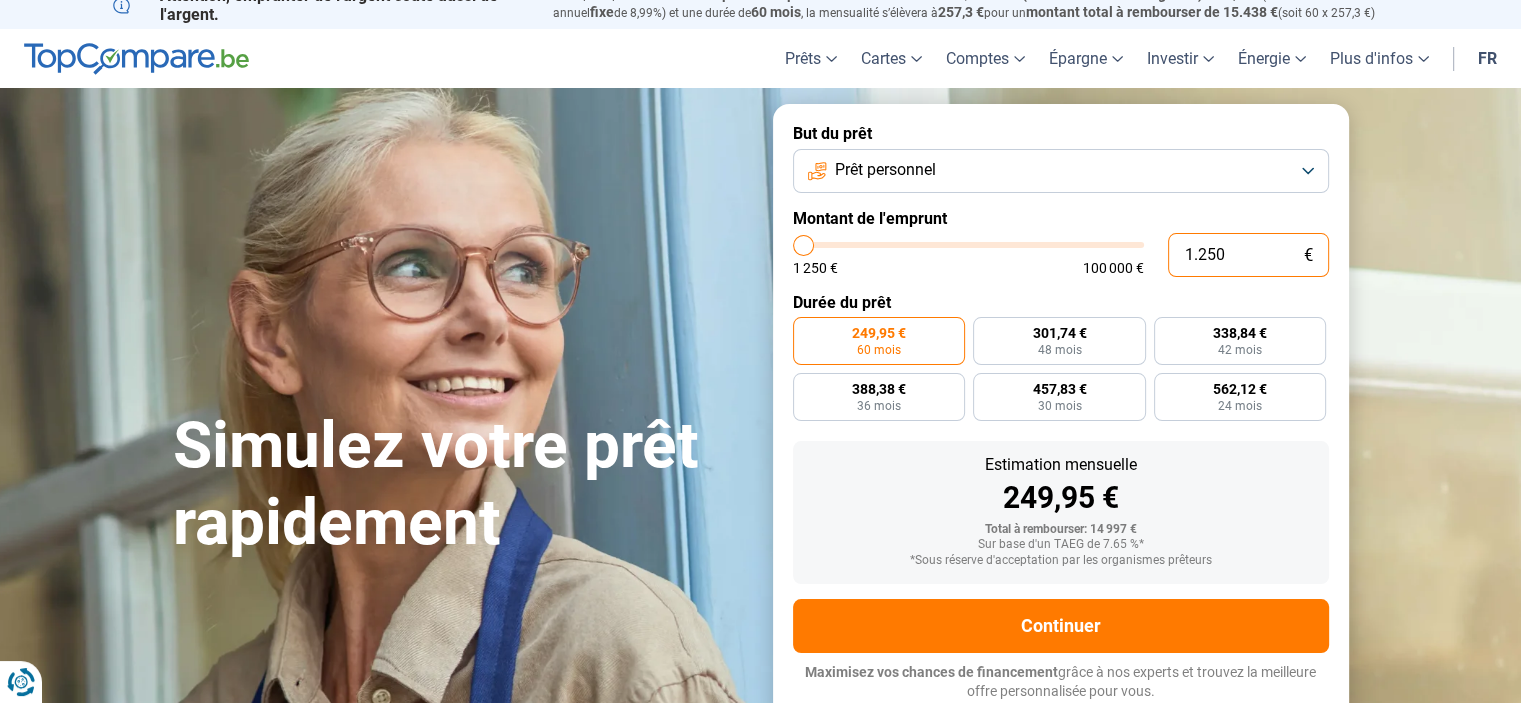 type on "125" 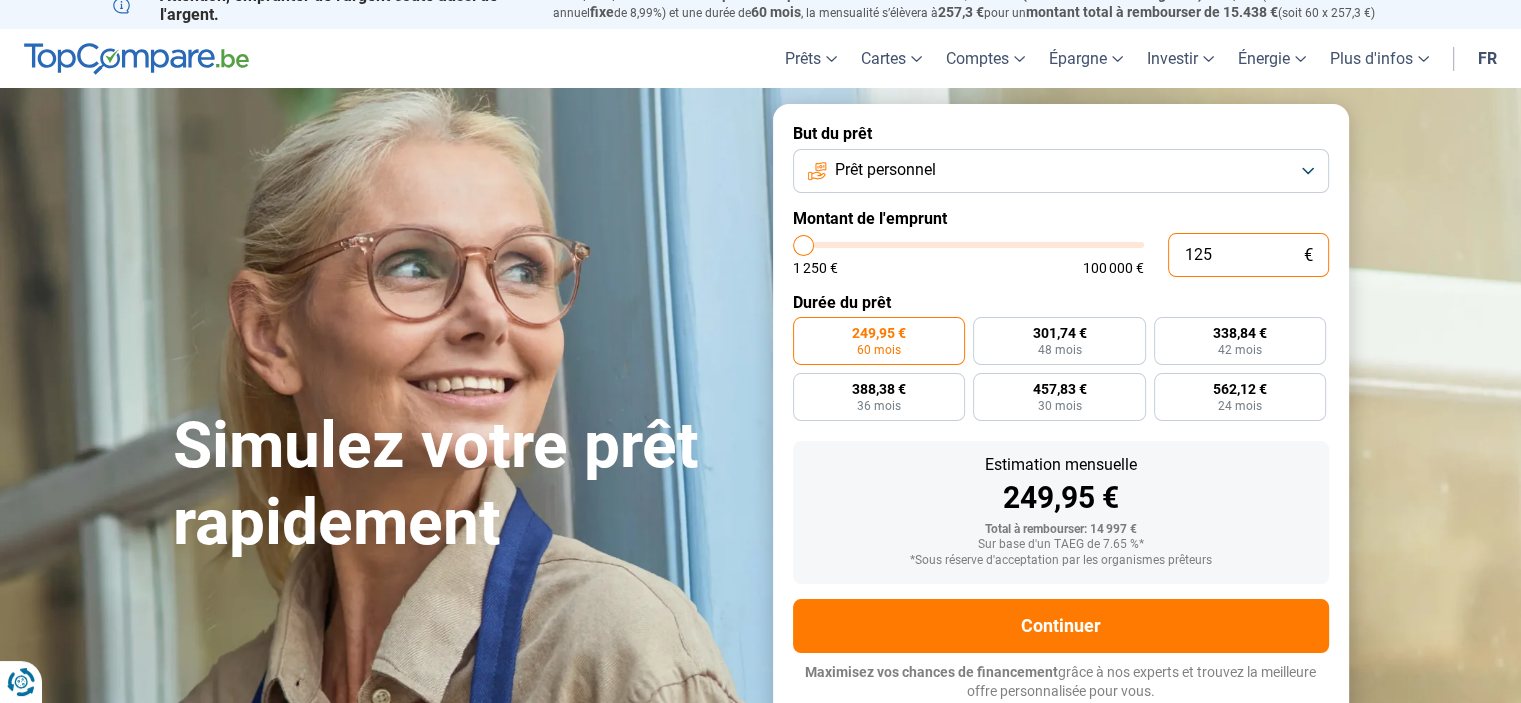 type on "12" 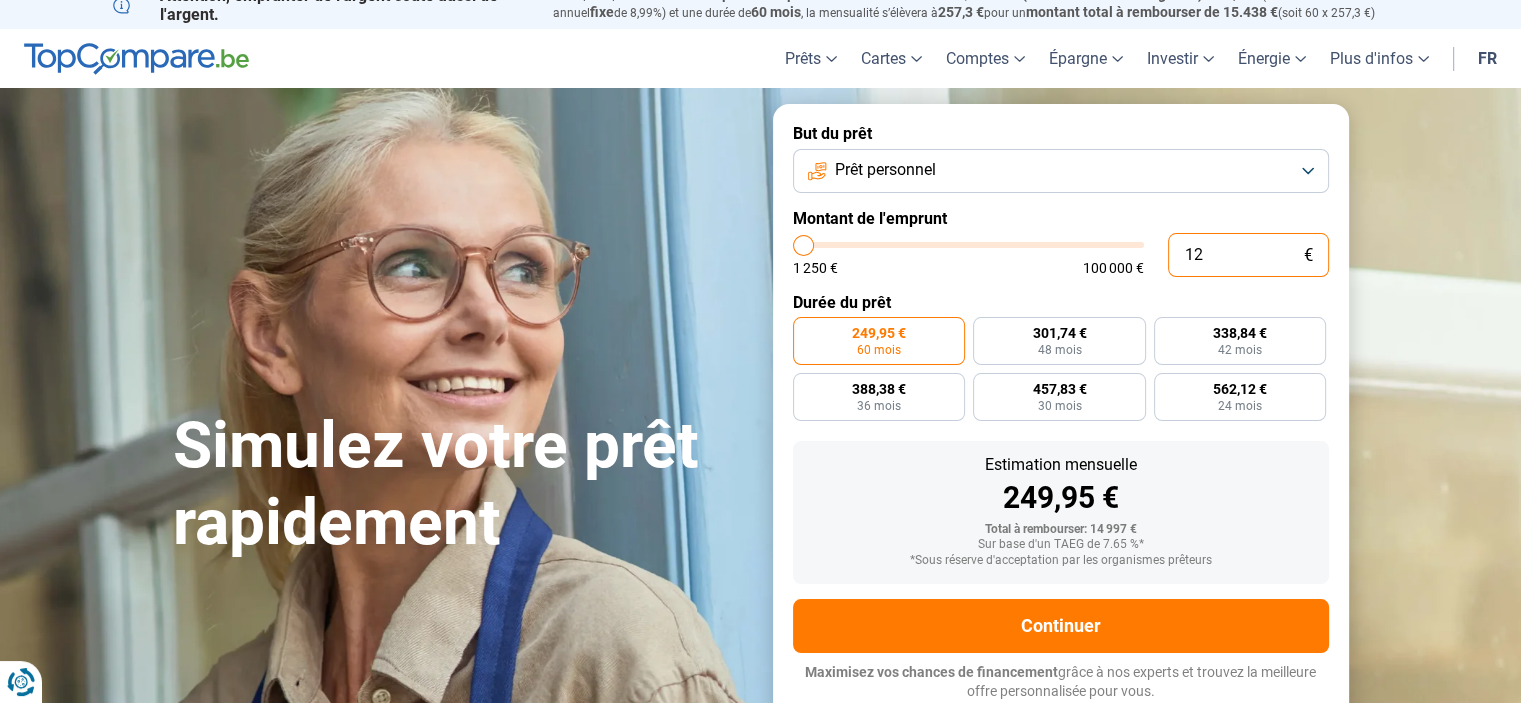 type on "1" 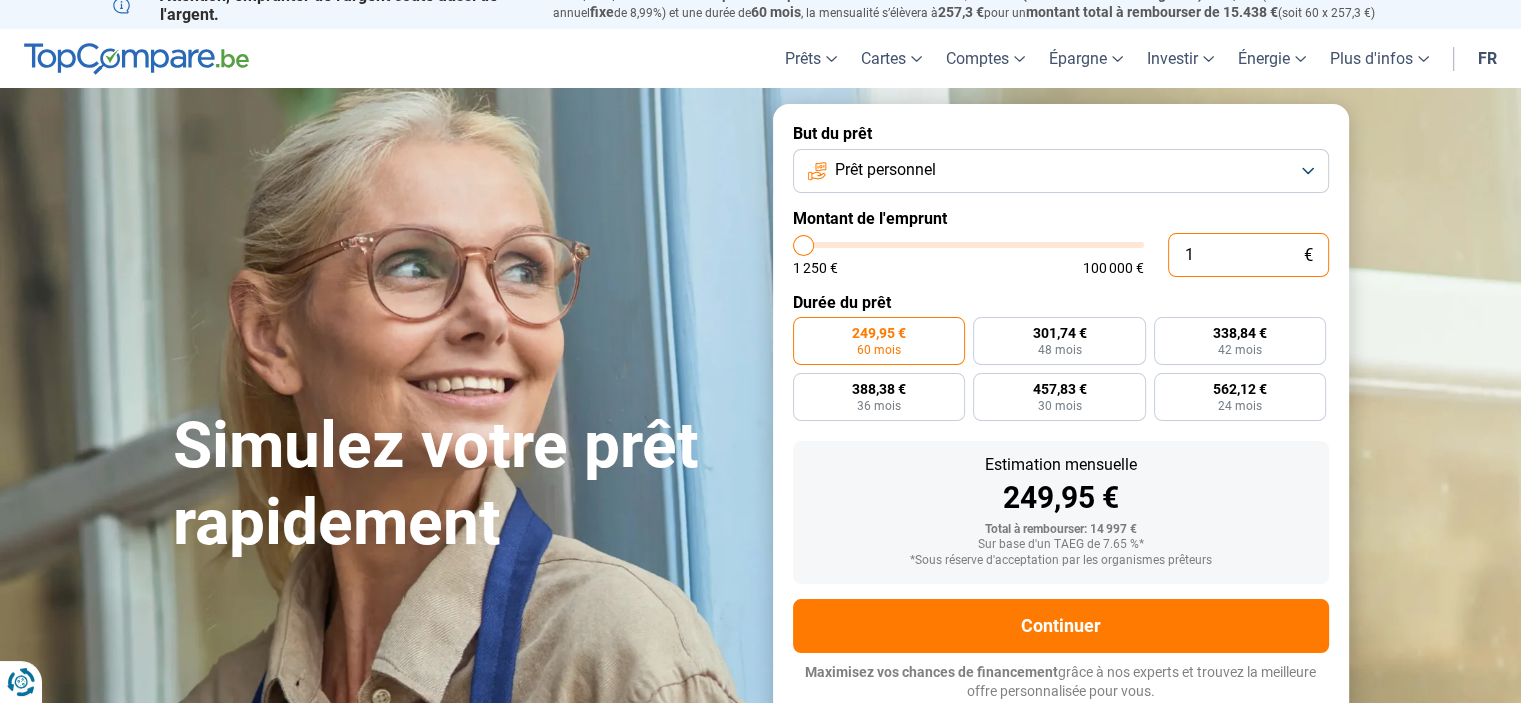 type on "0" 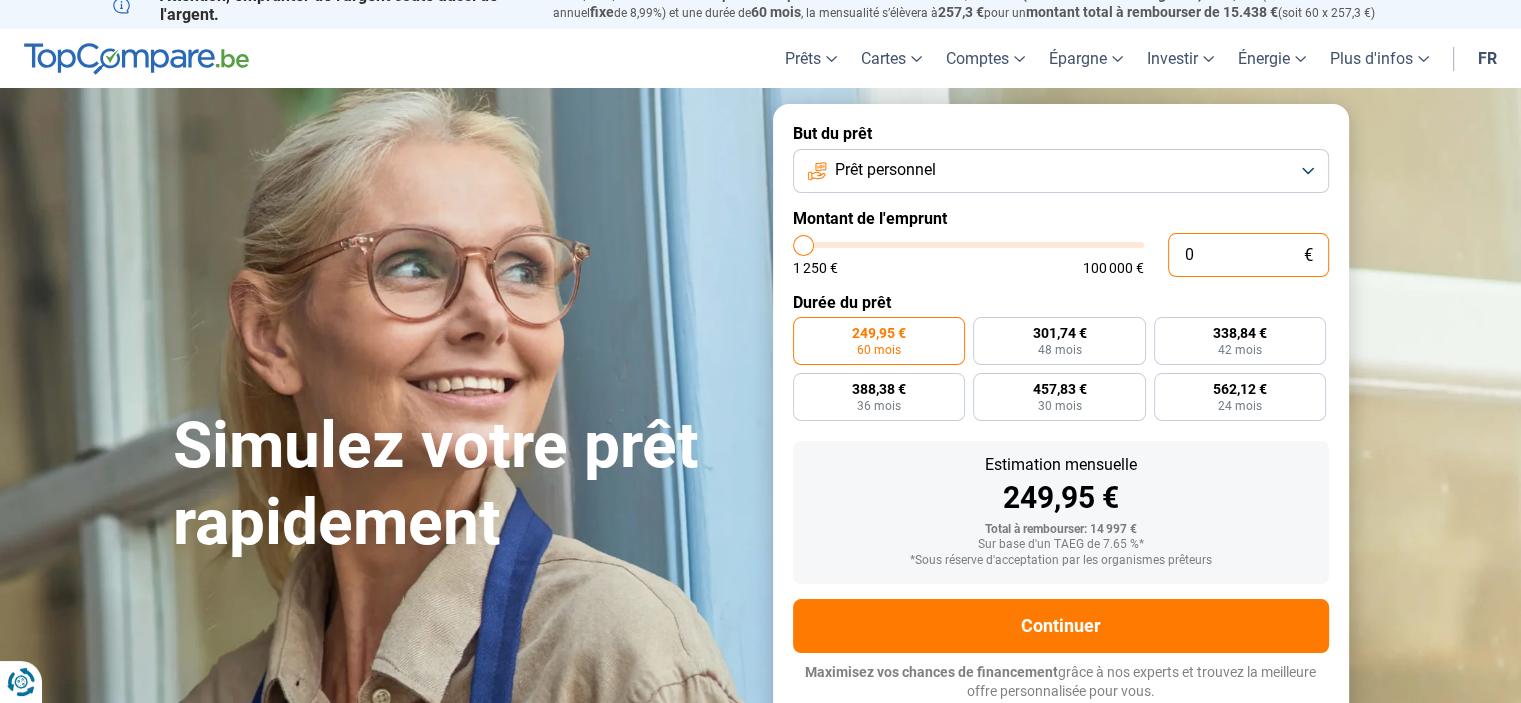 type on "1.250" 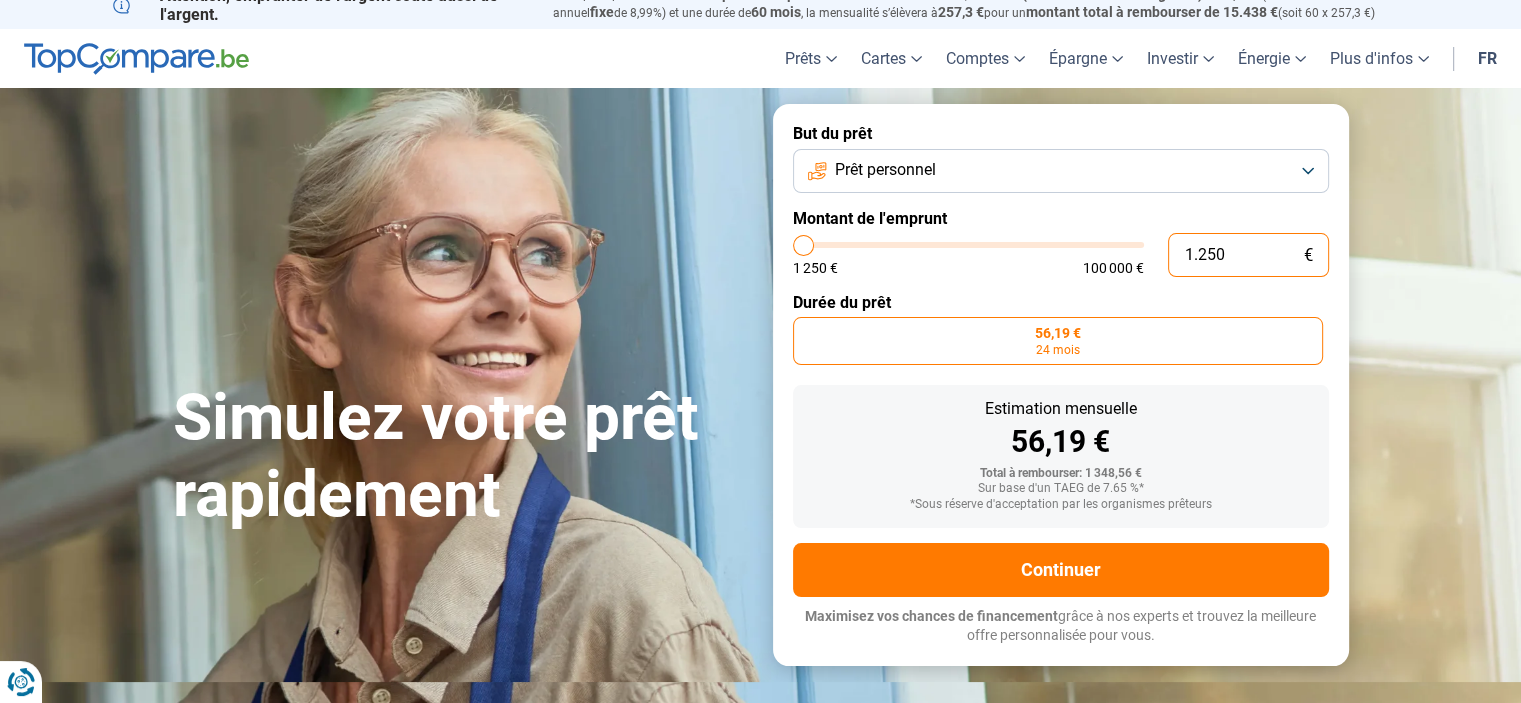 type on "125" 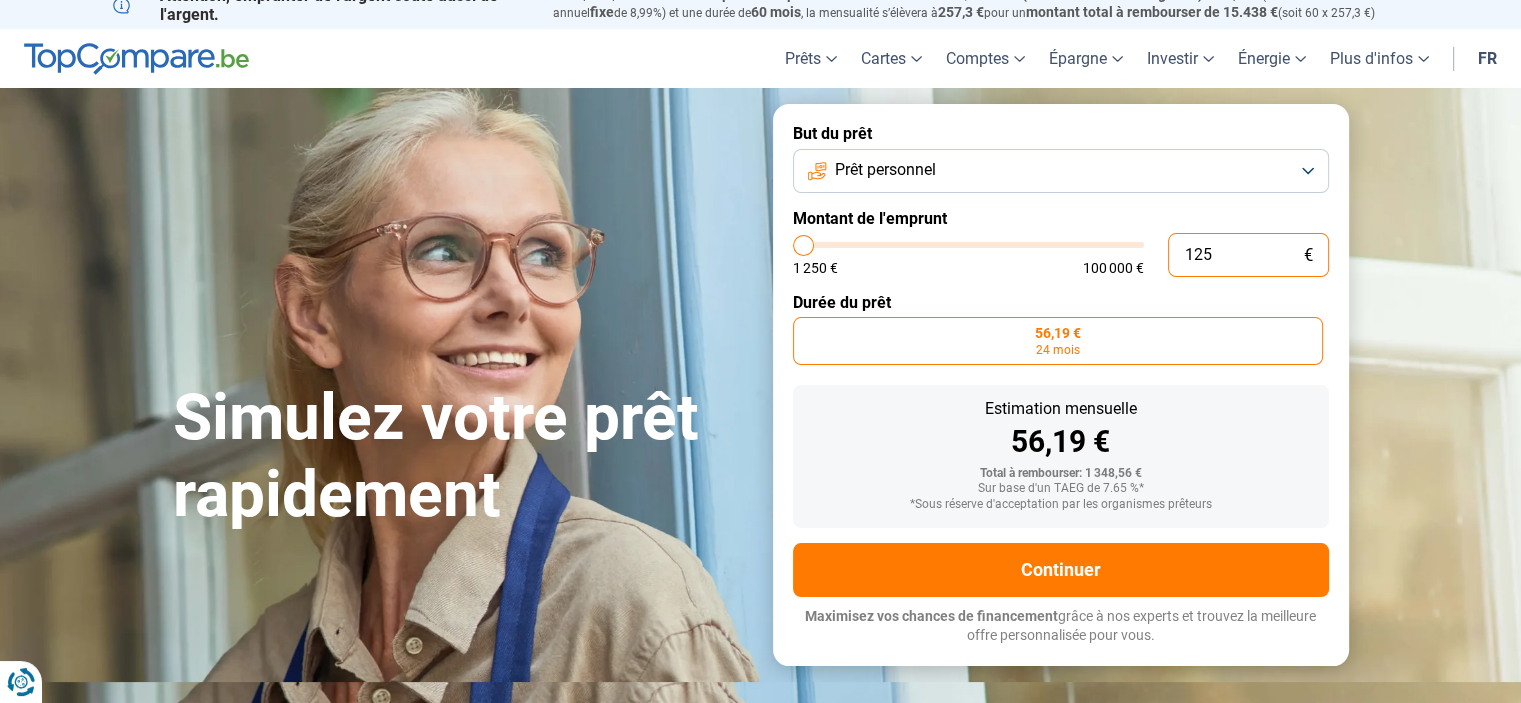 type on "1250" 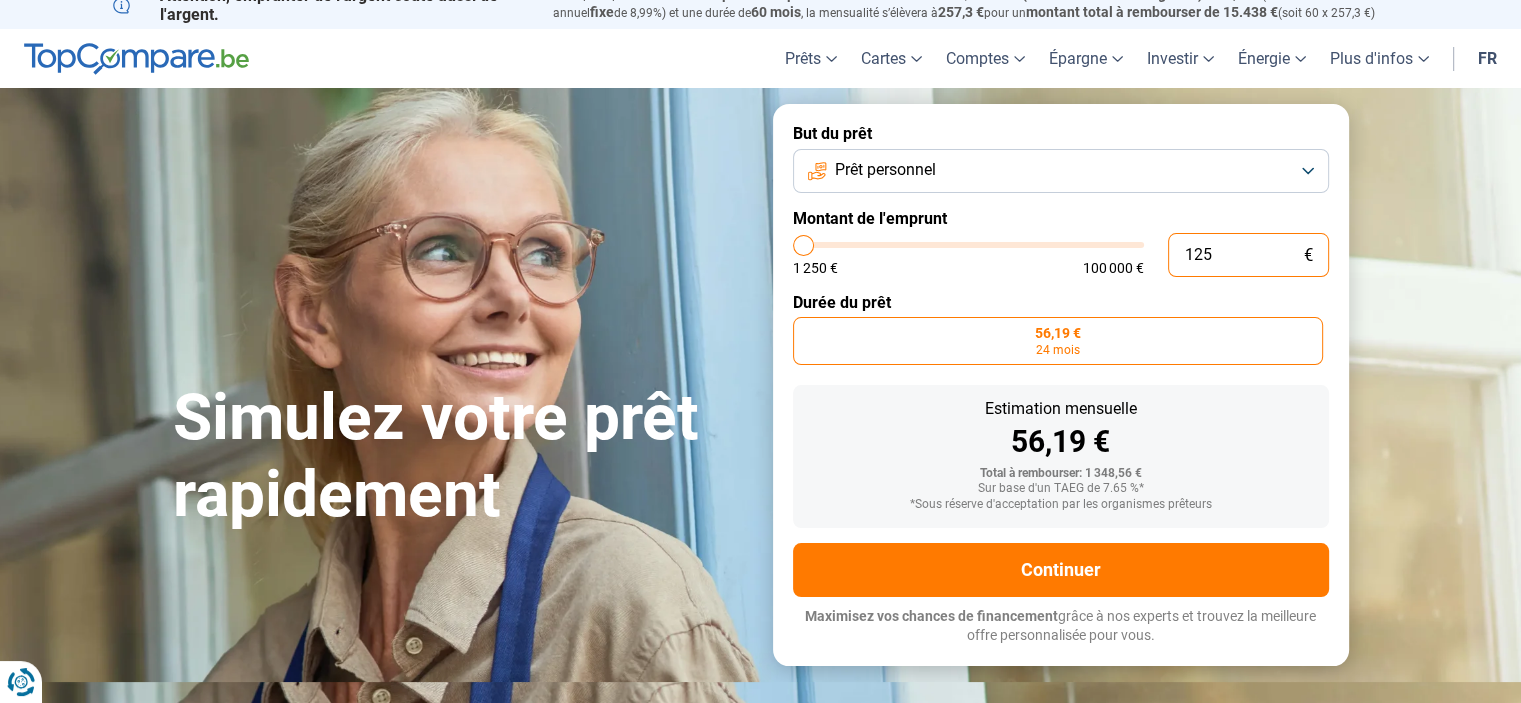 scroll, scrollTop: 0, scrollLeft: 0, axis: both 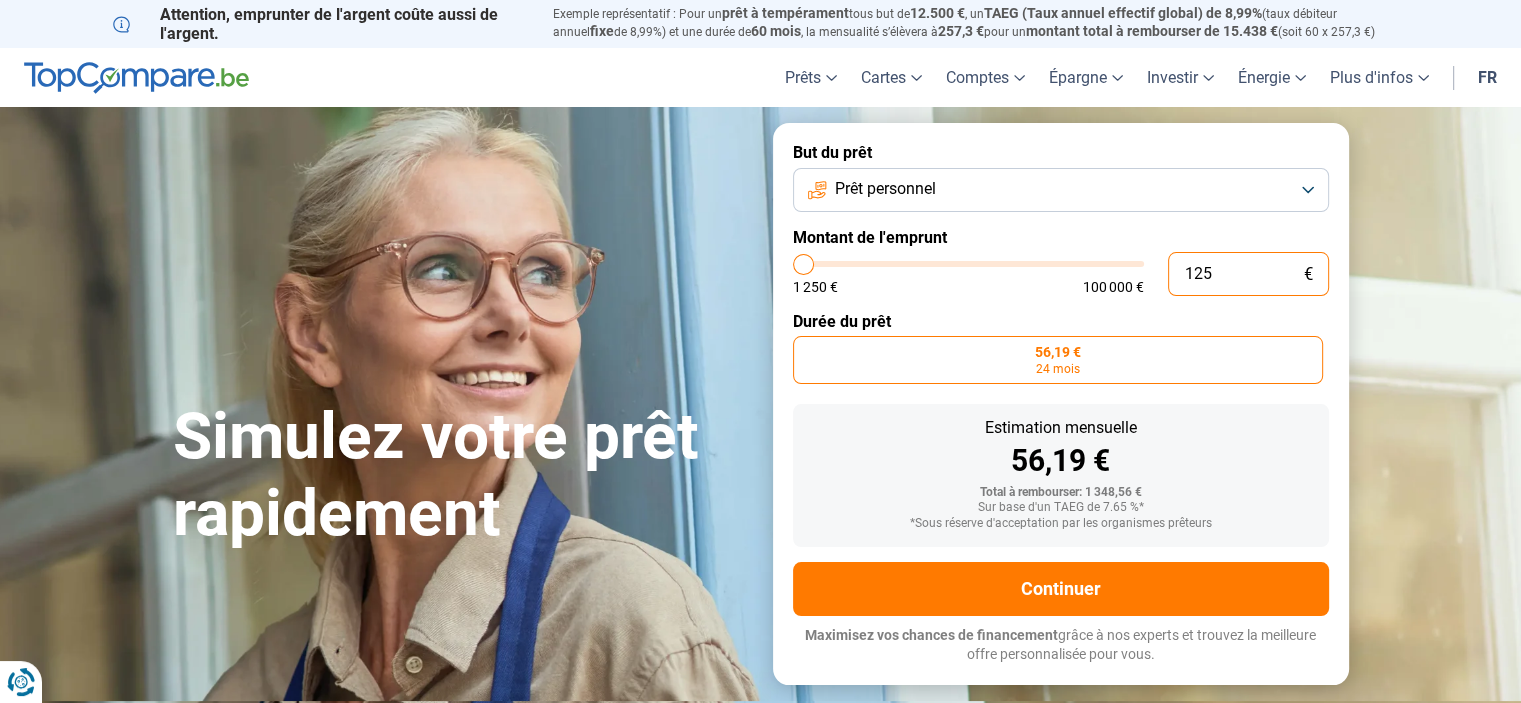 type on "12" 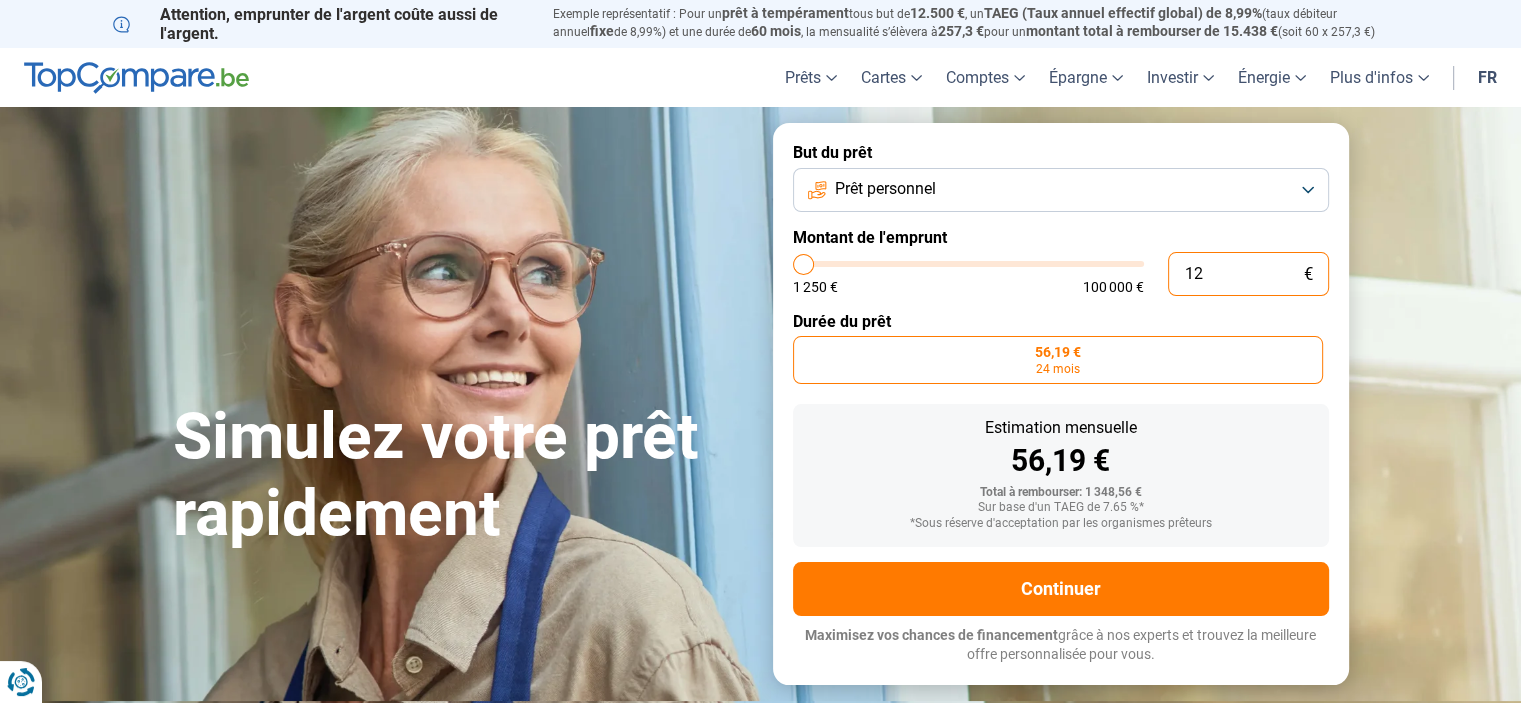 type on "1" 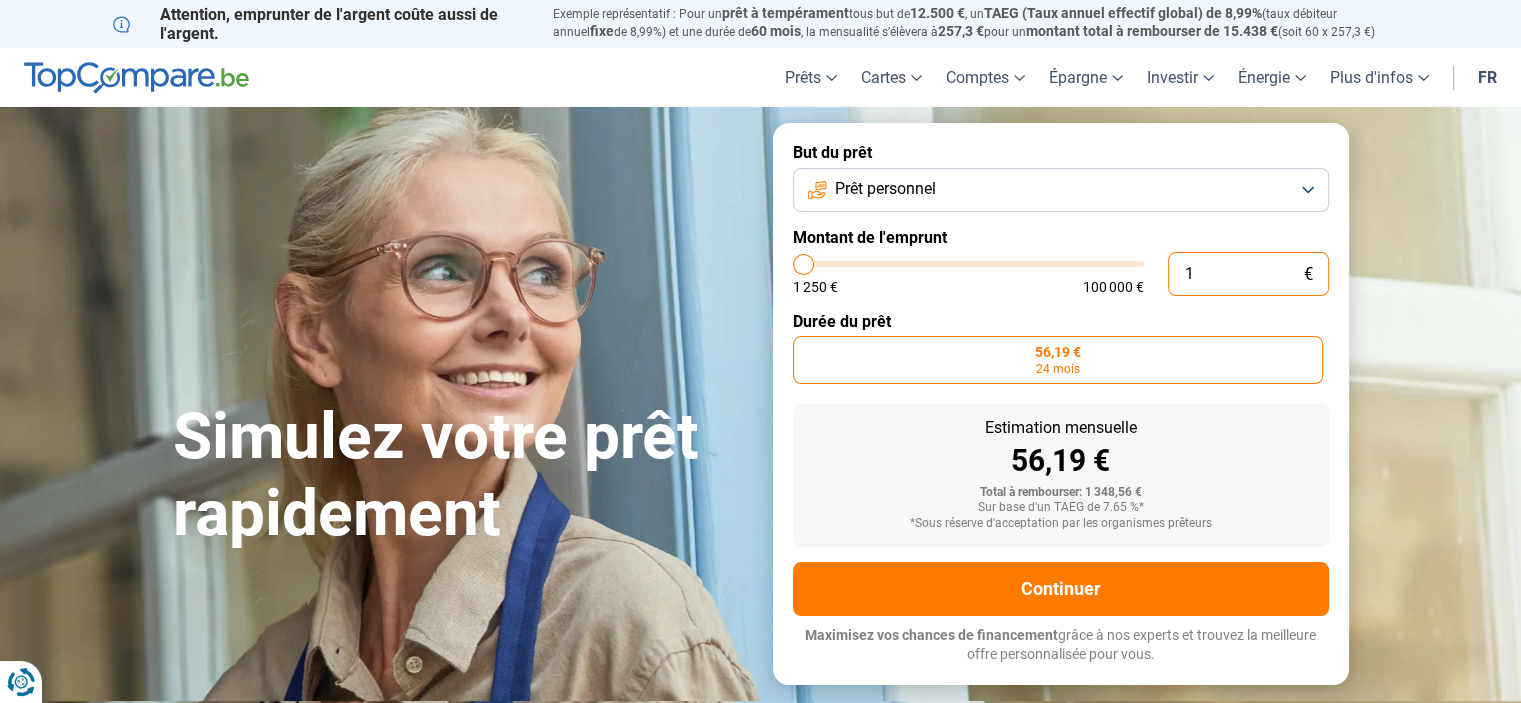 type on "0" 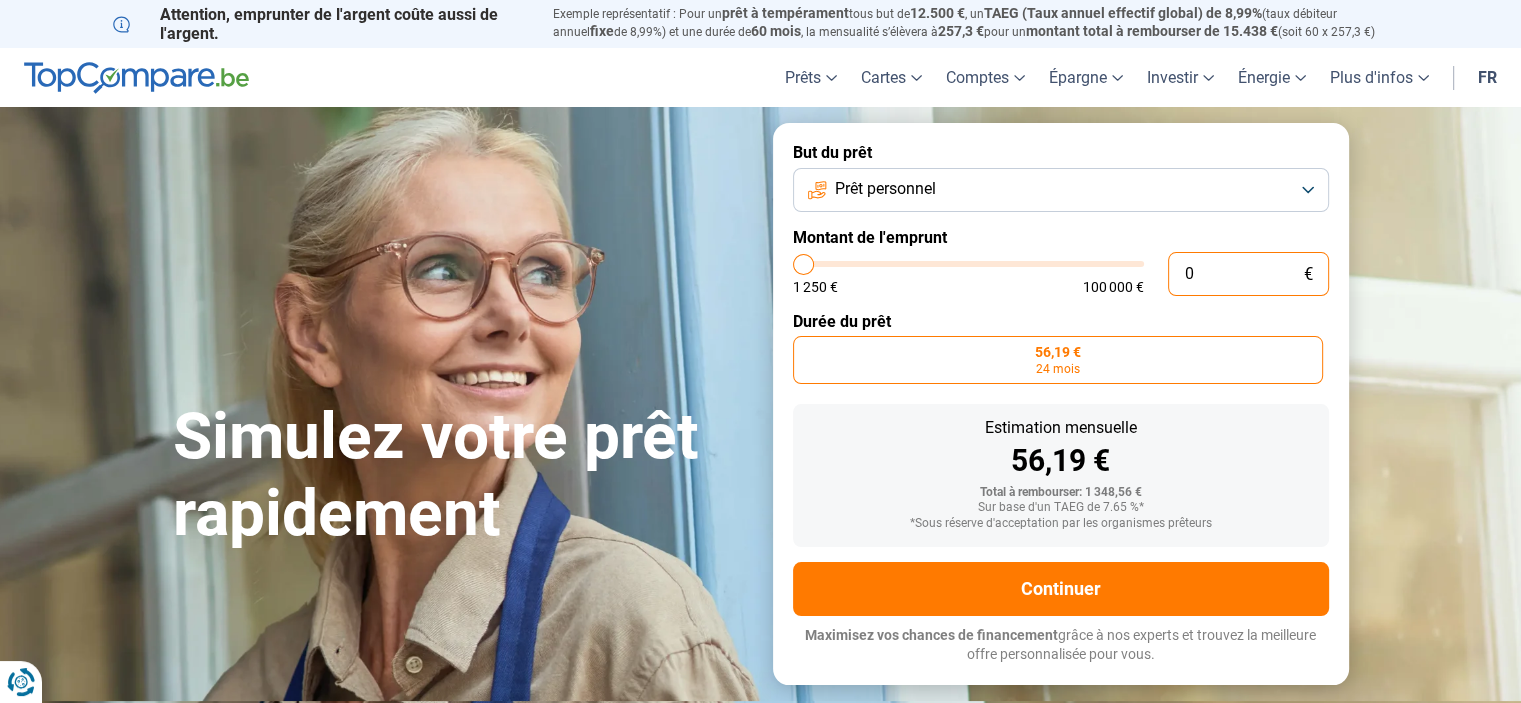 type on "1250" 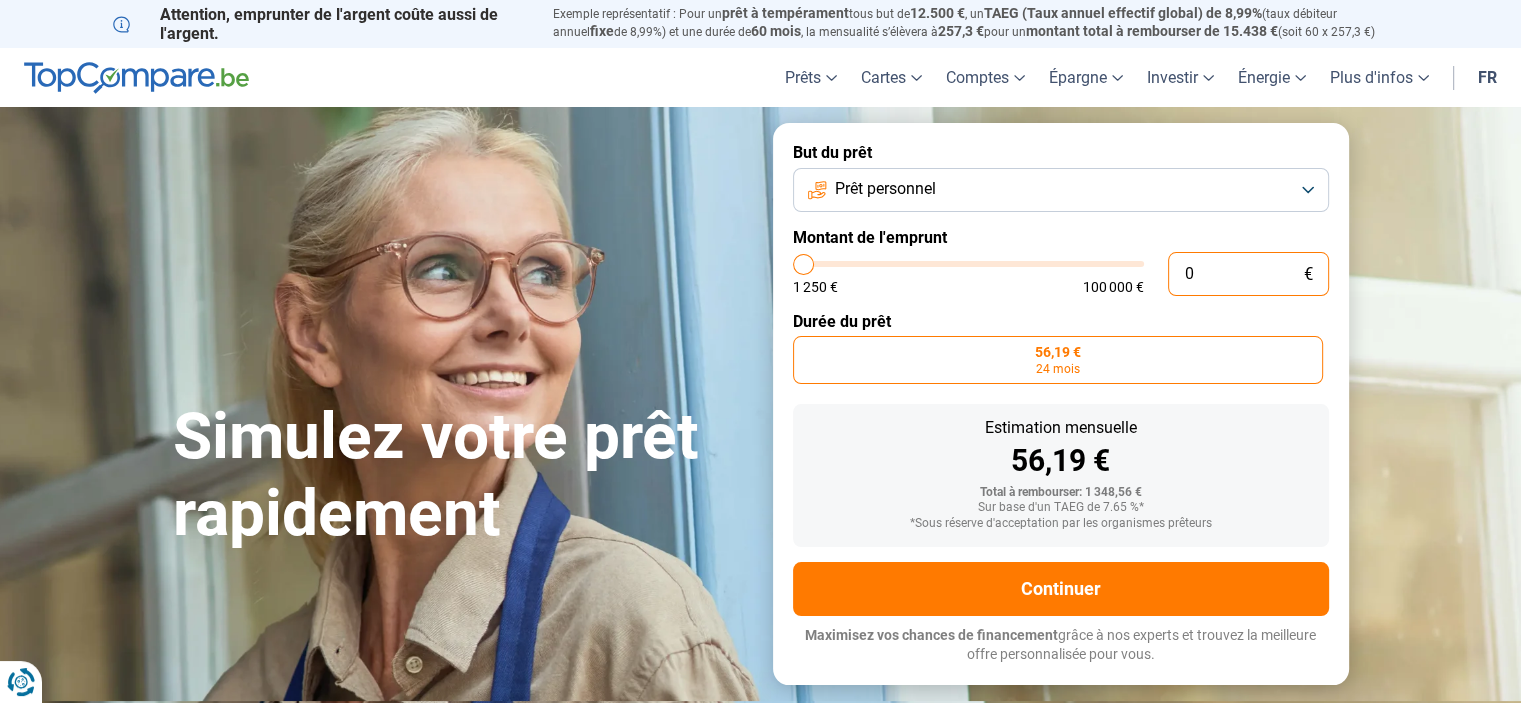 type on "1.250" 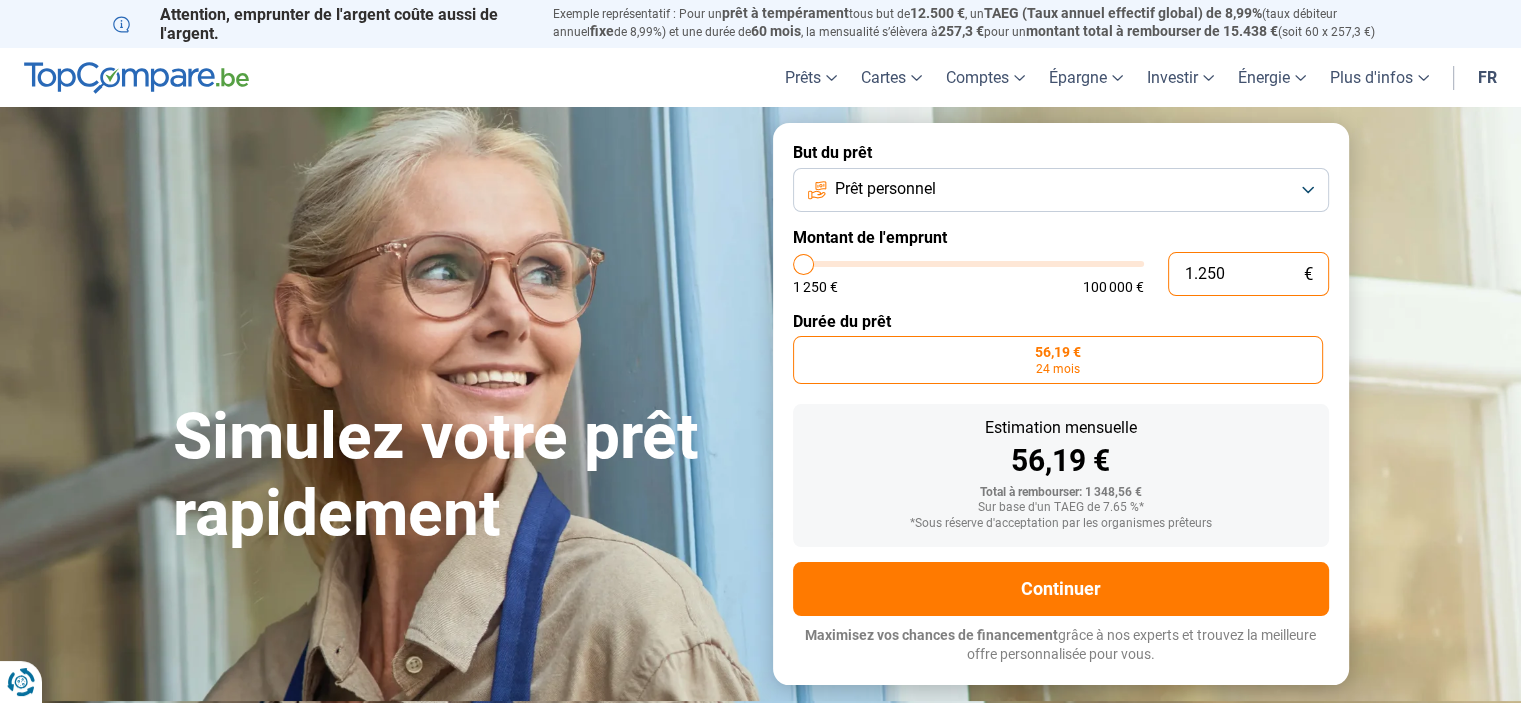 type on "125" 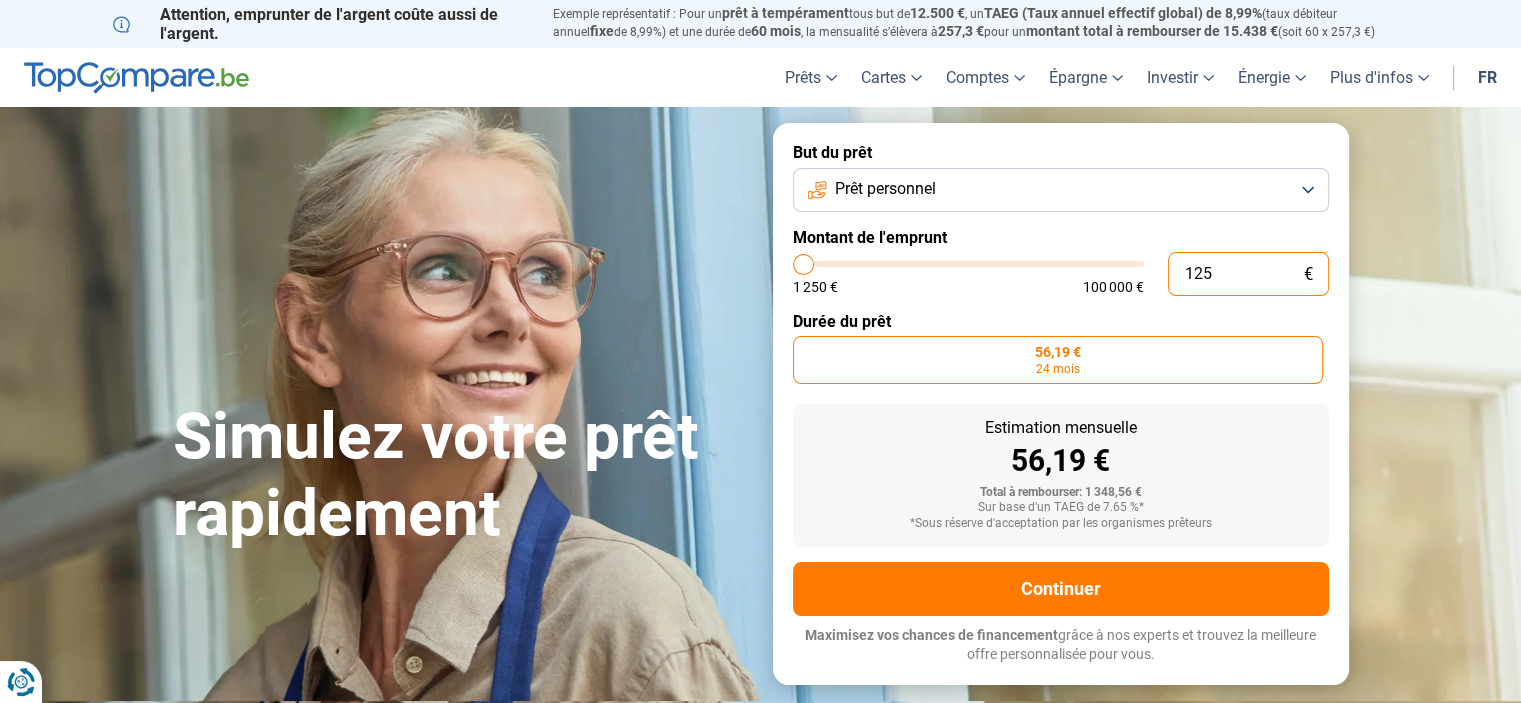 type on "1.250" 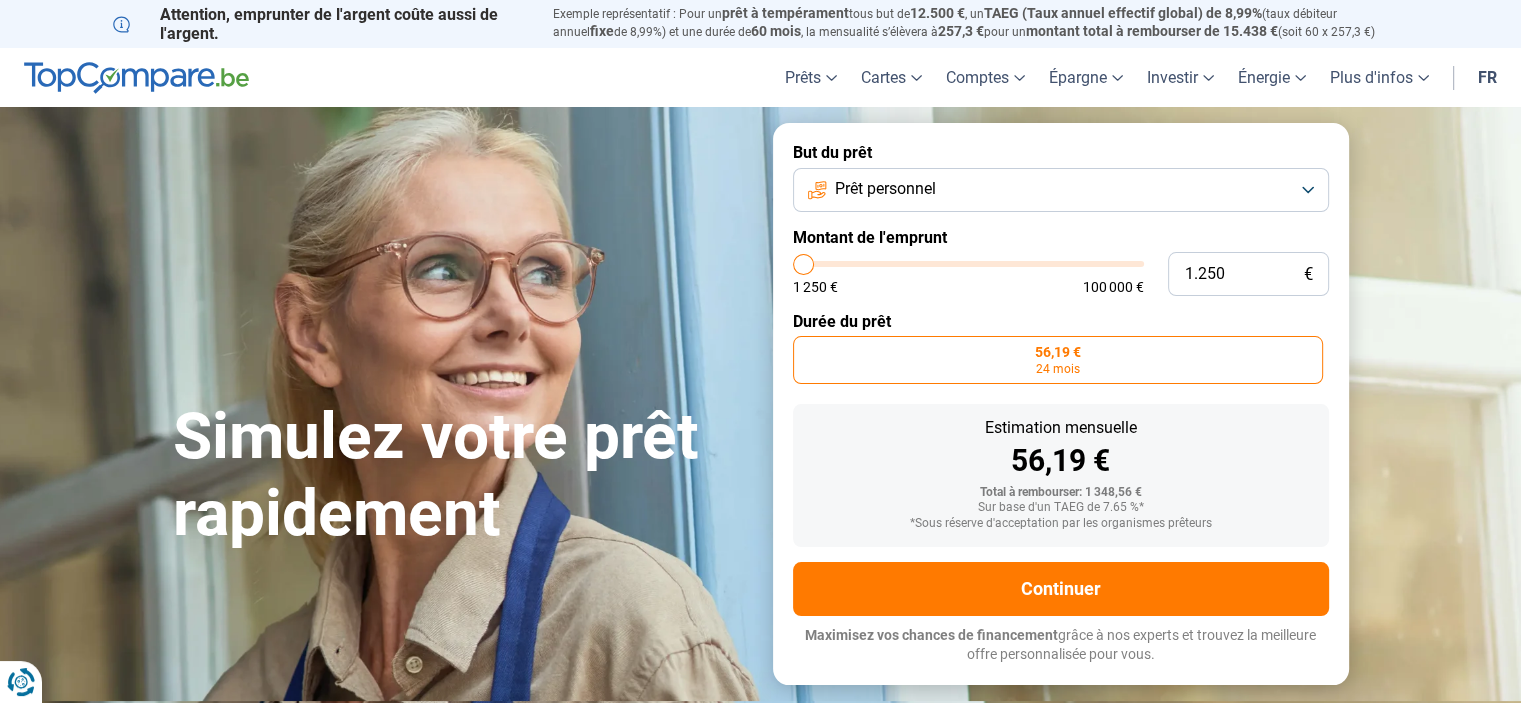 type on "2.250" 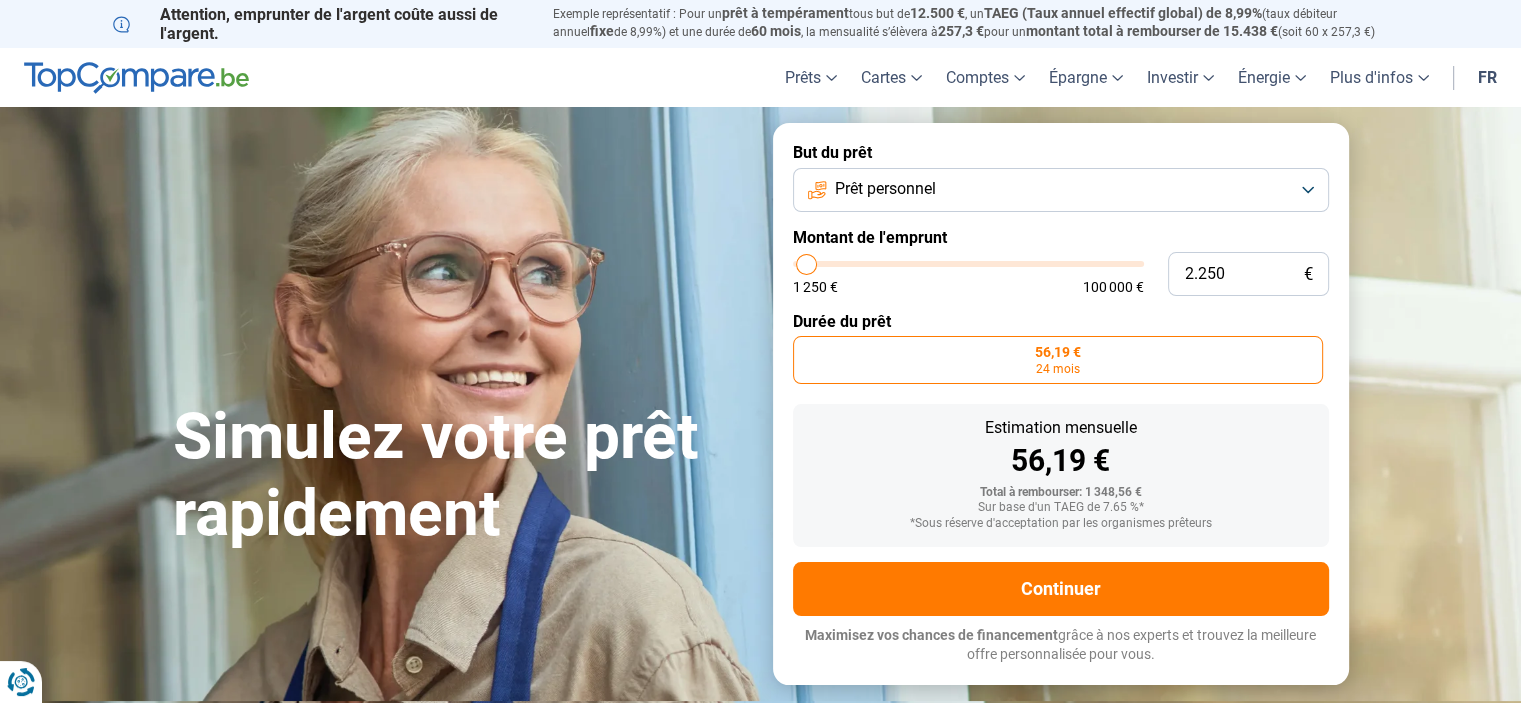 type on "2.500" 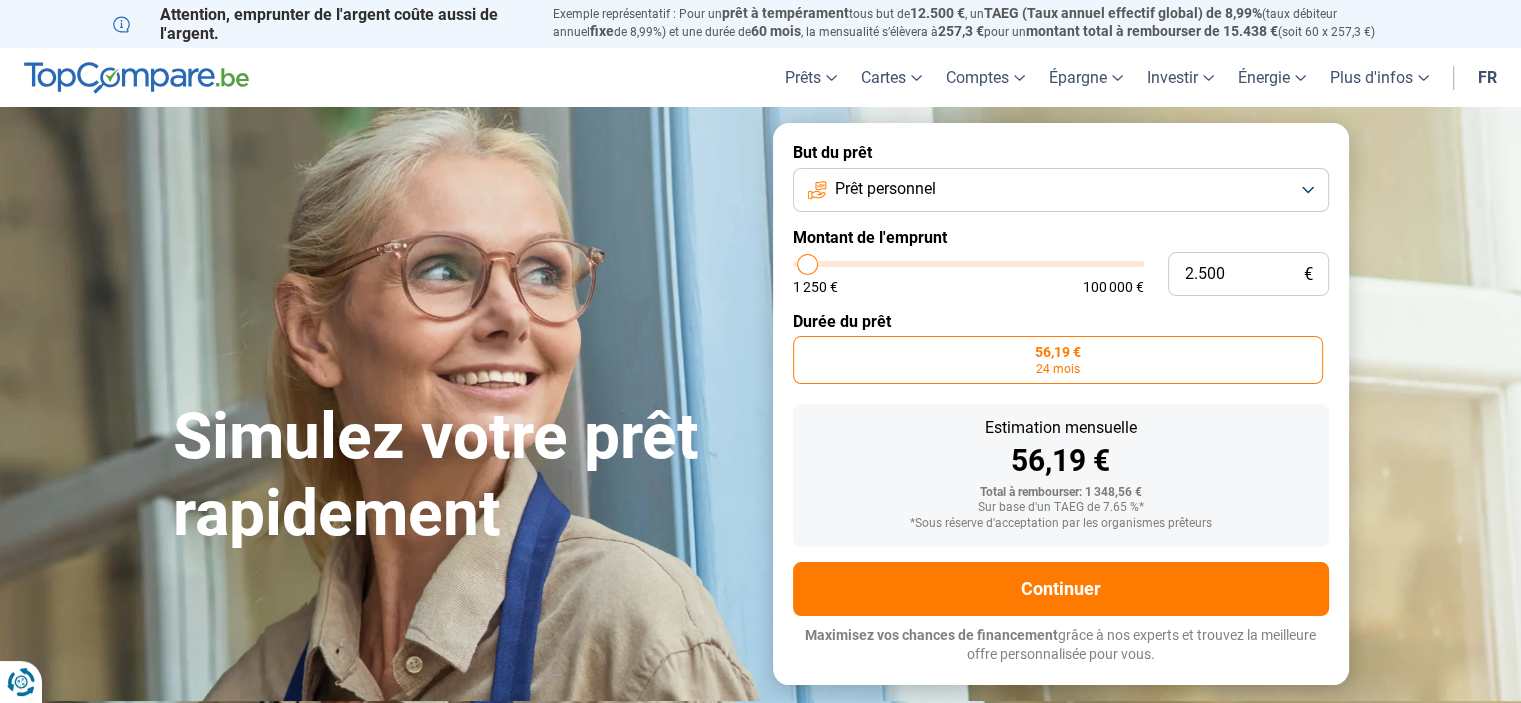 type on "2.750" 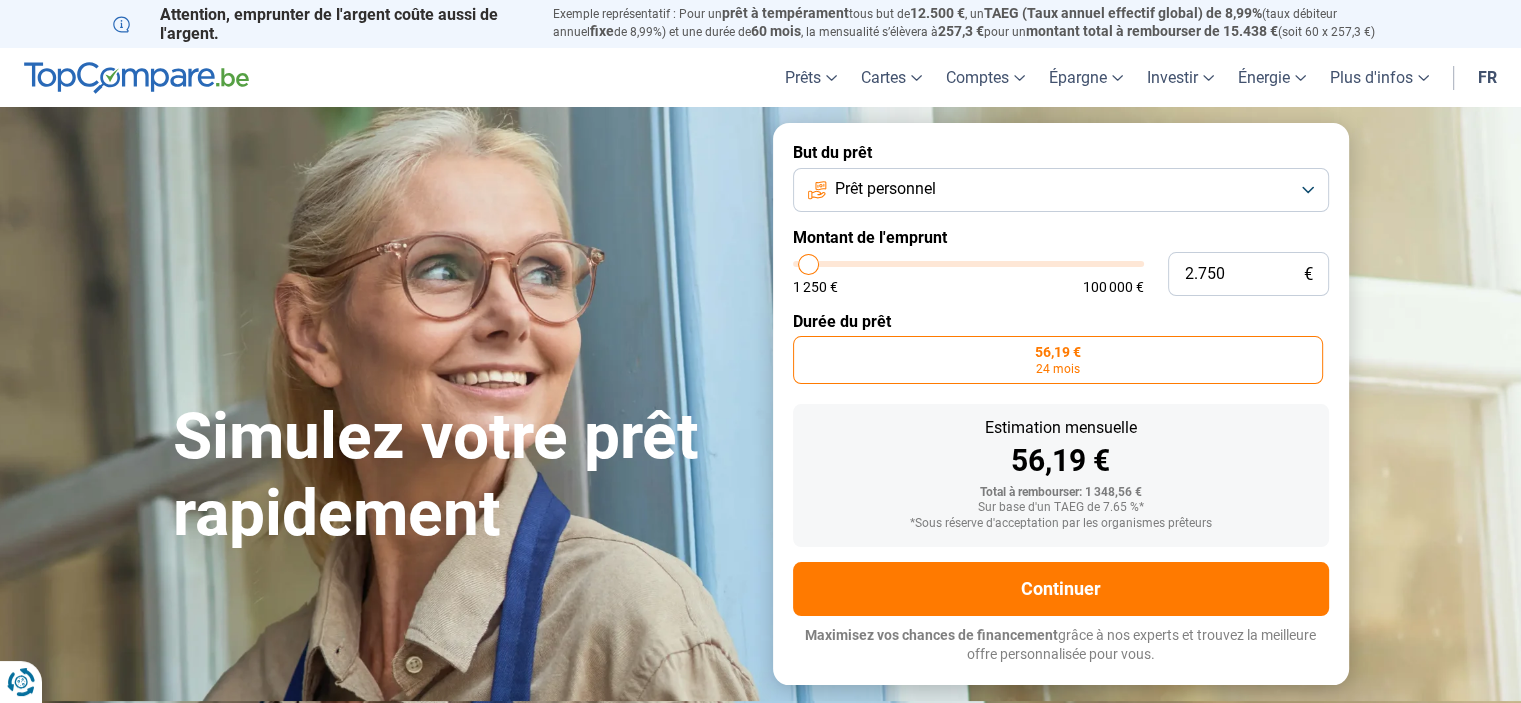 type on "3.000" 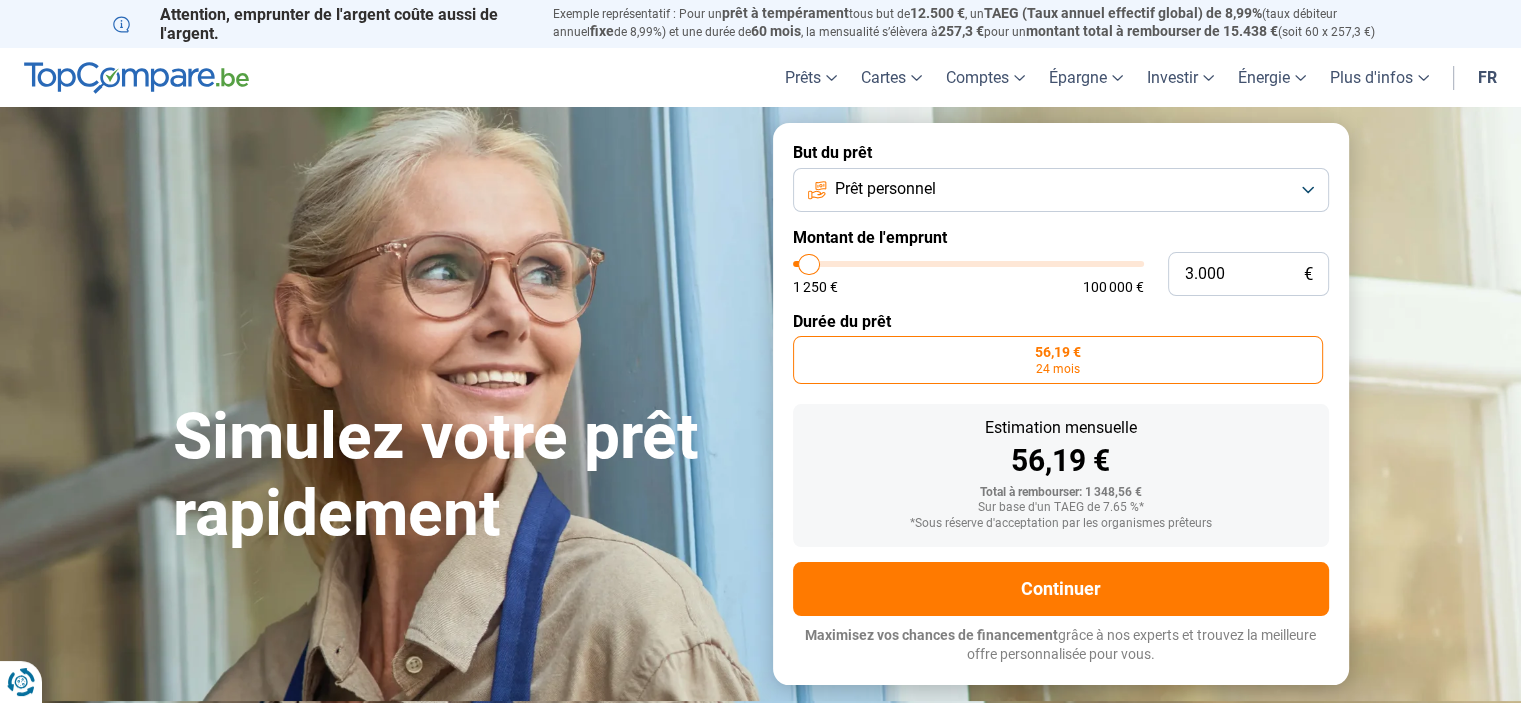 type on "3.250" 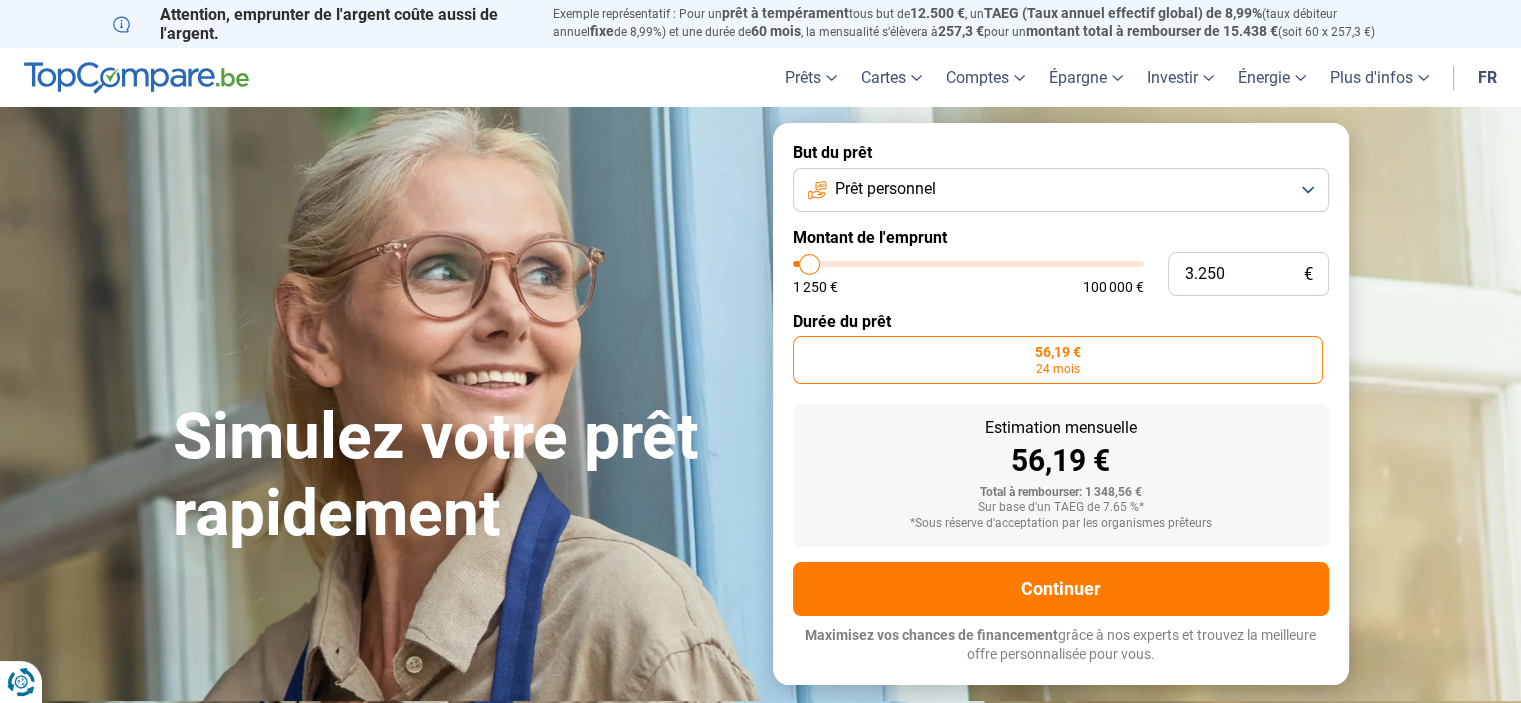 type on "3.500" 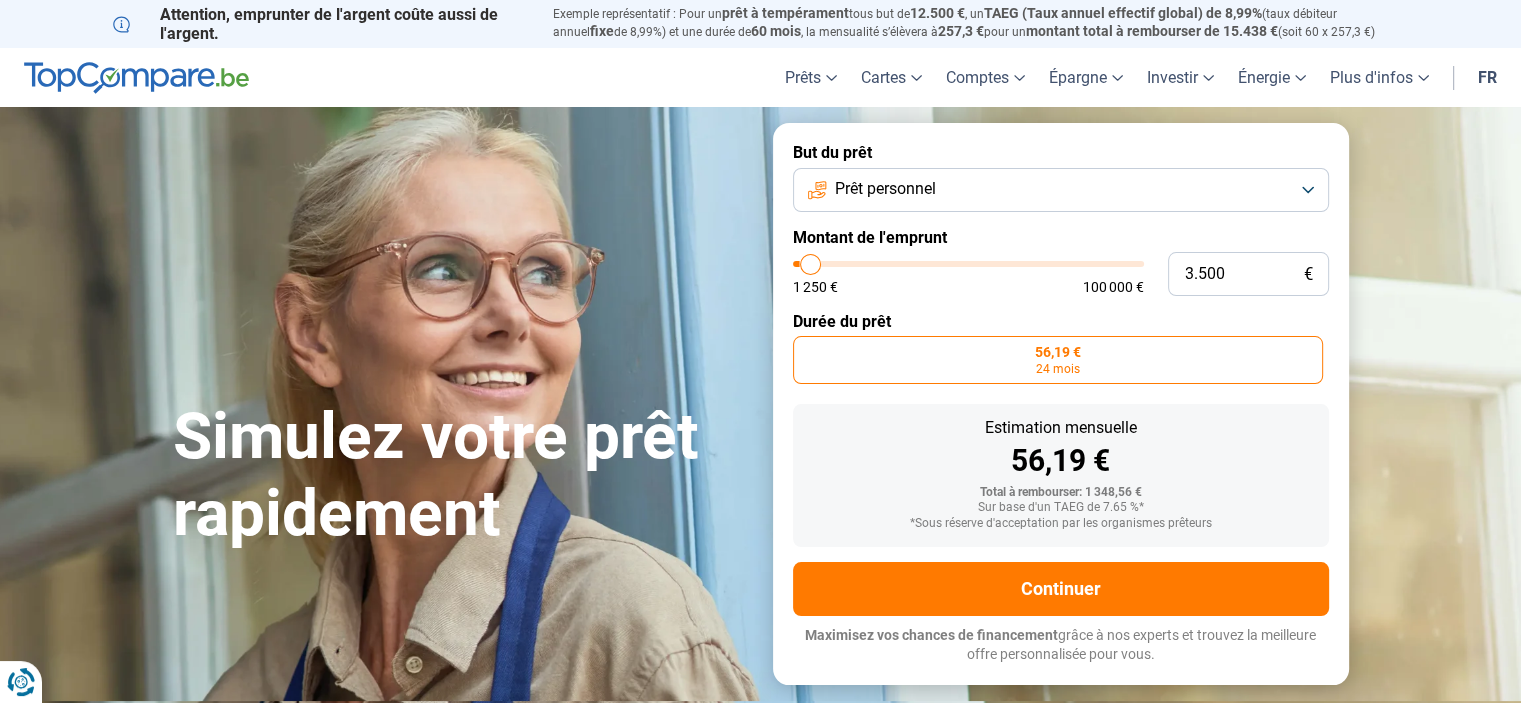 type on "3.750" 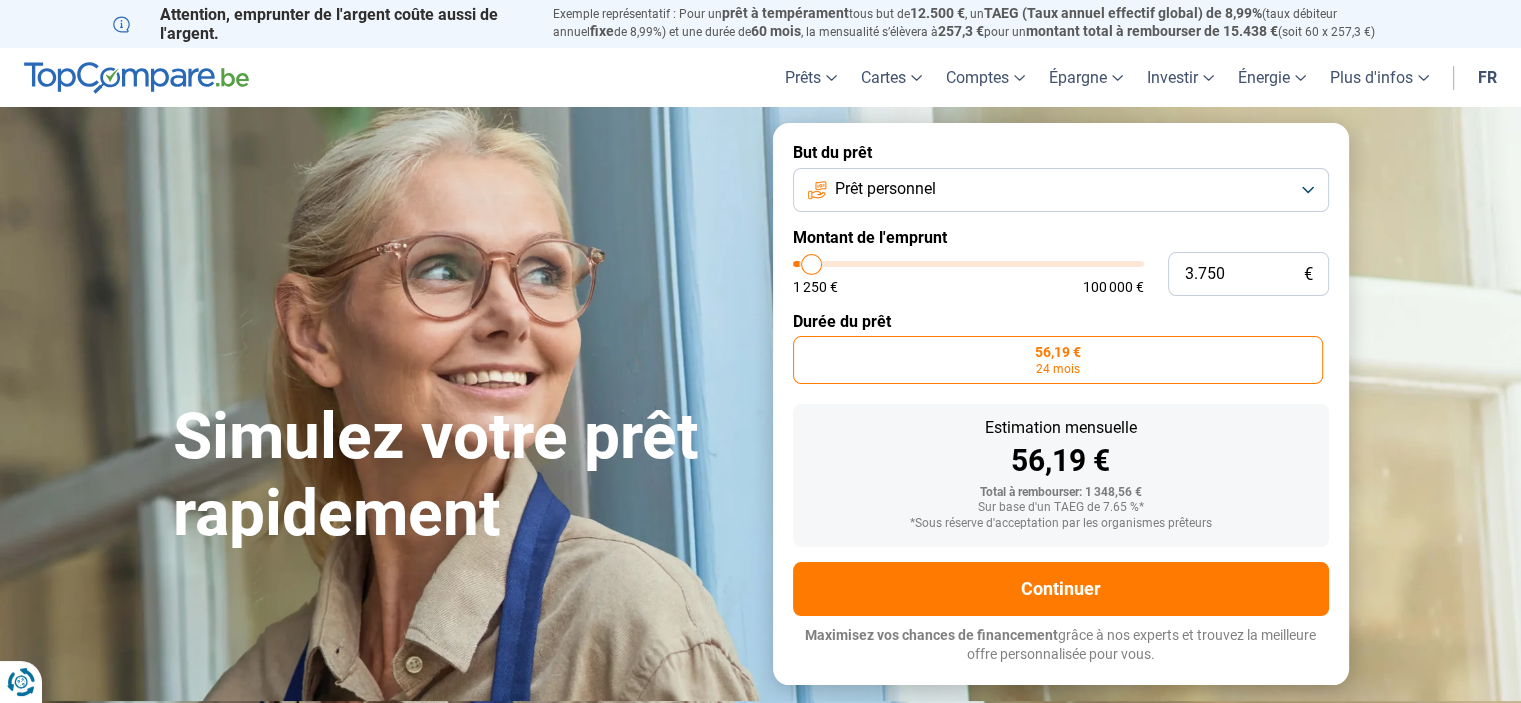 type on "4.000" 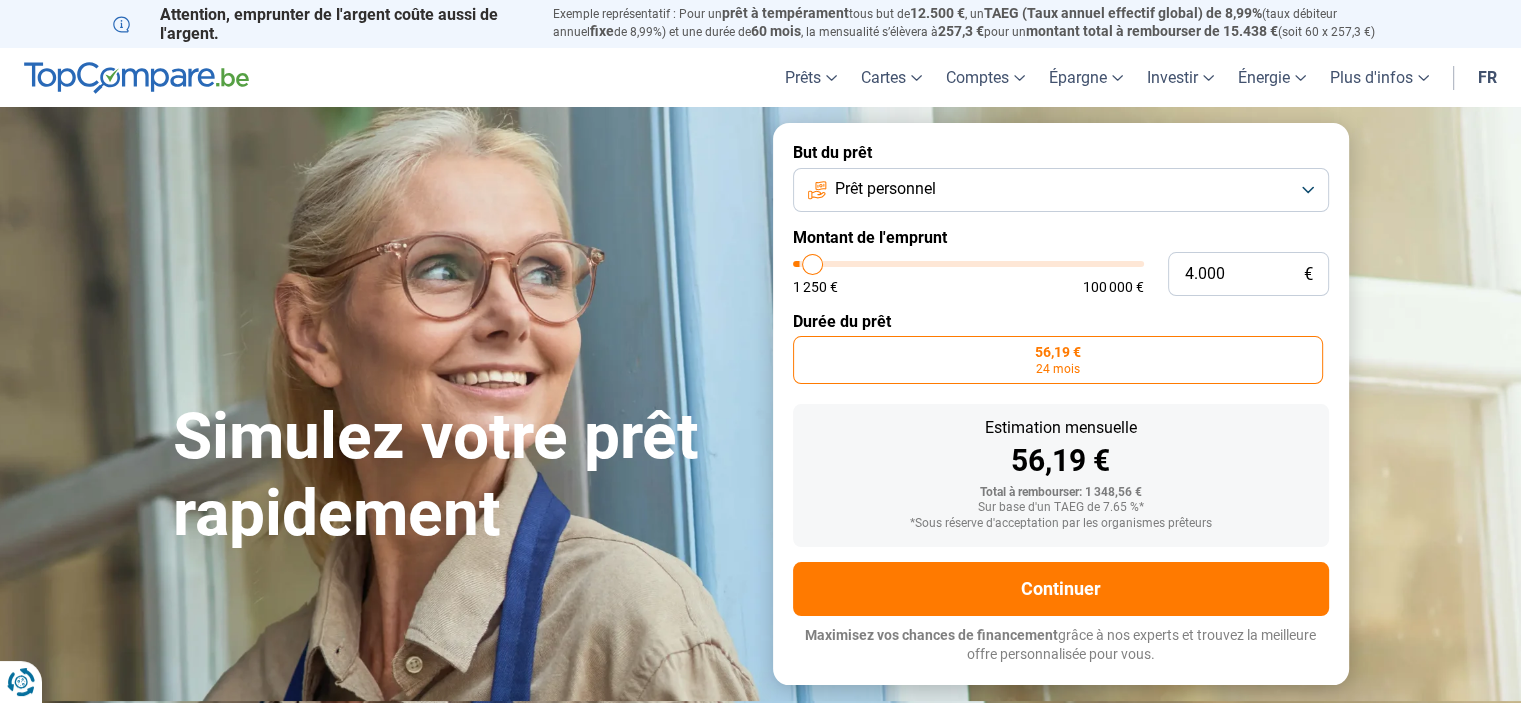 type on "4.250" 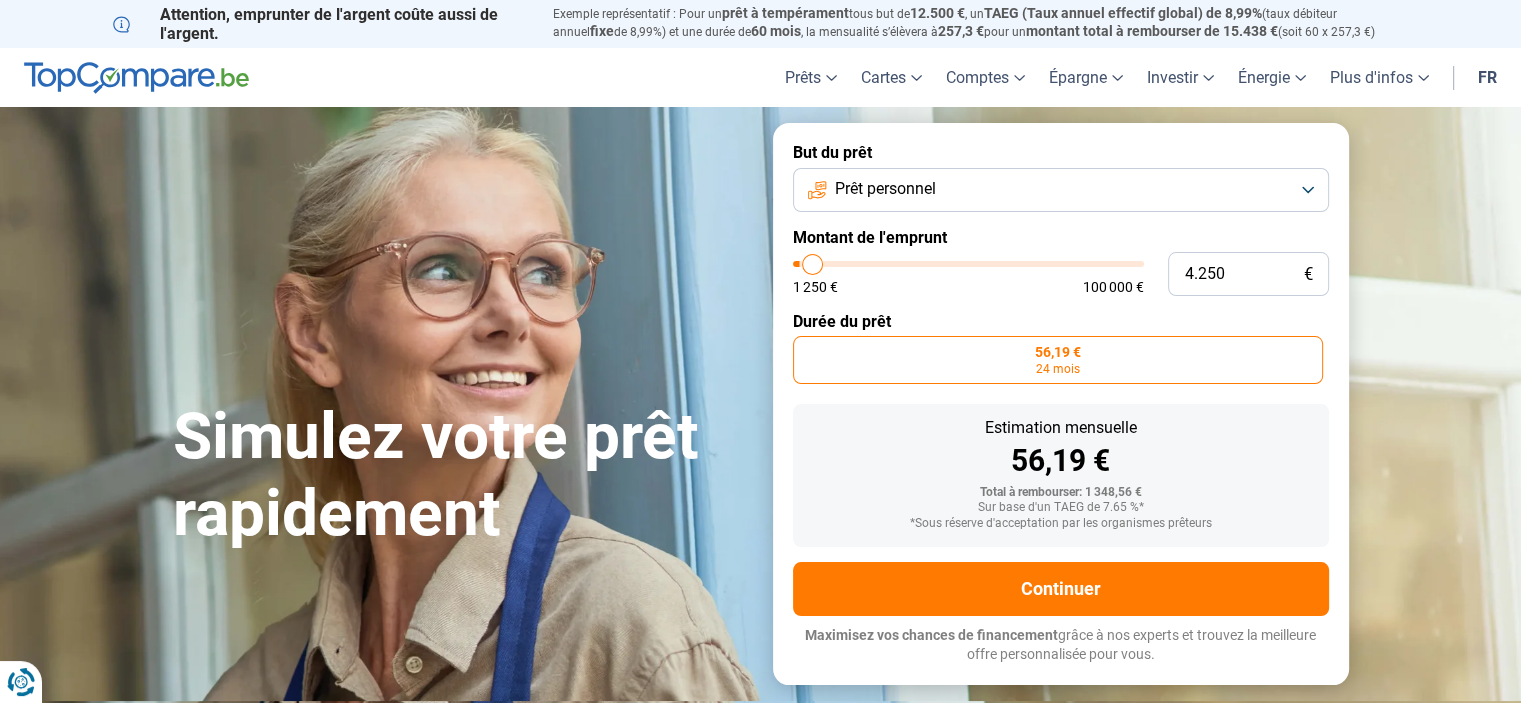 type on "4250" 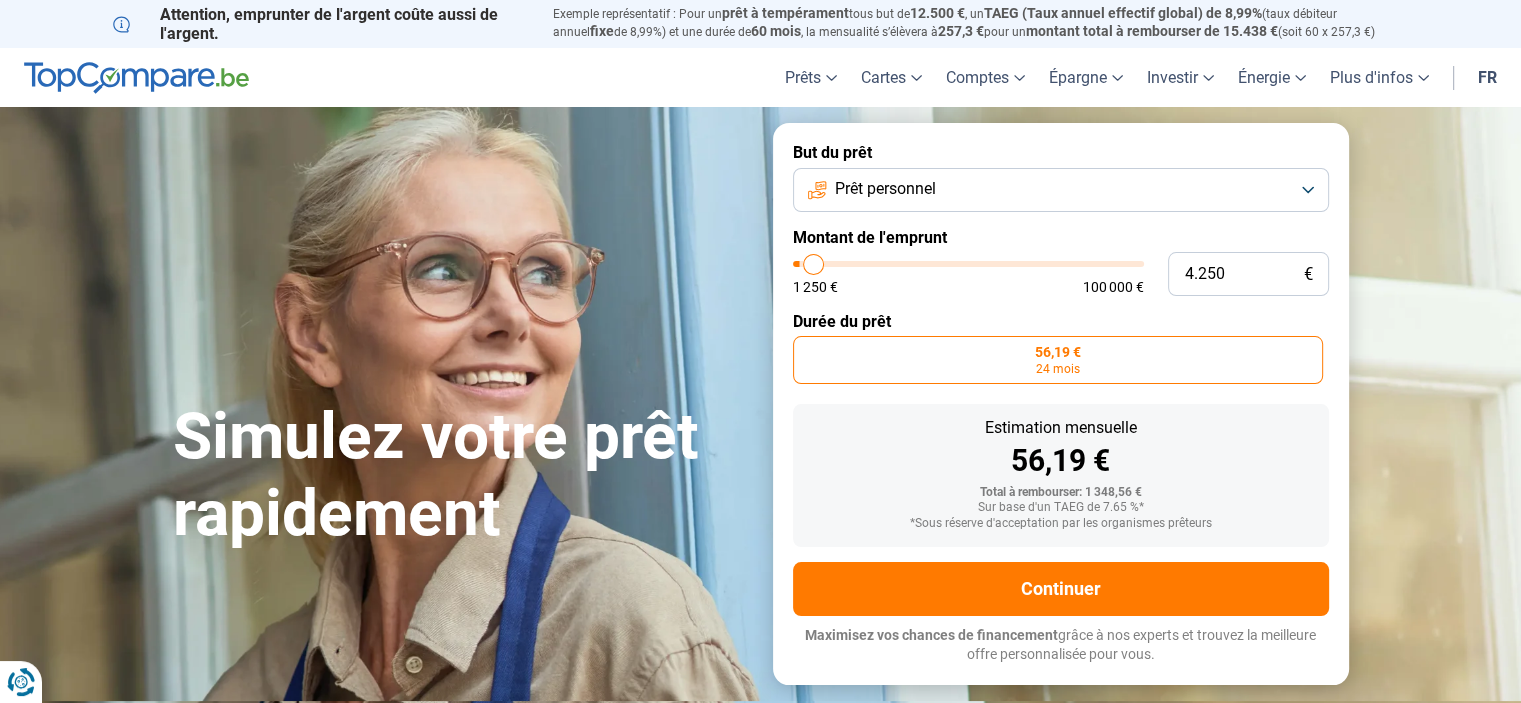 type on "4.500" 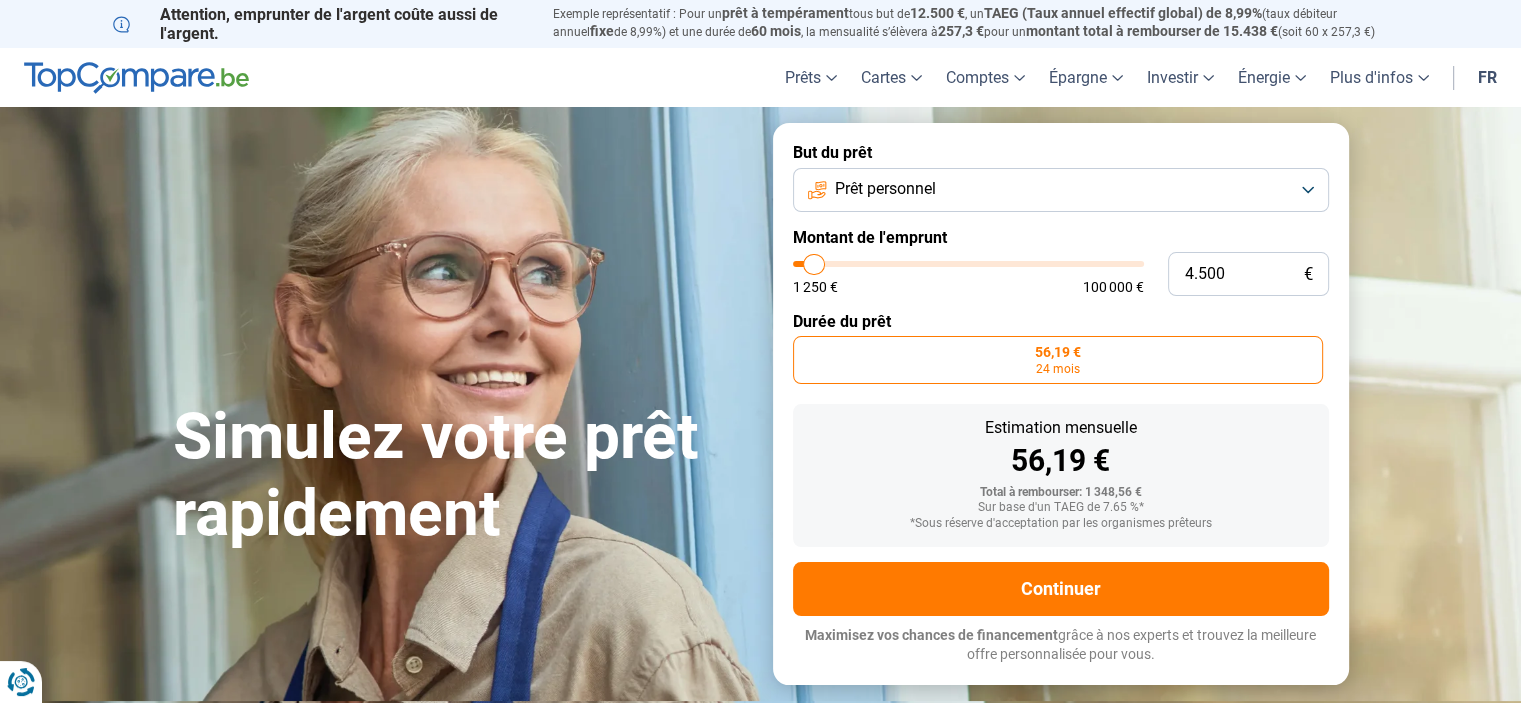 type on "4.750" 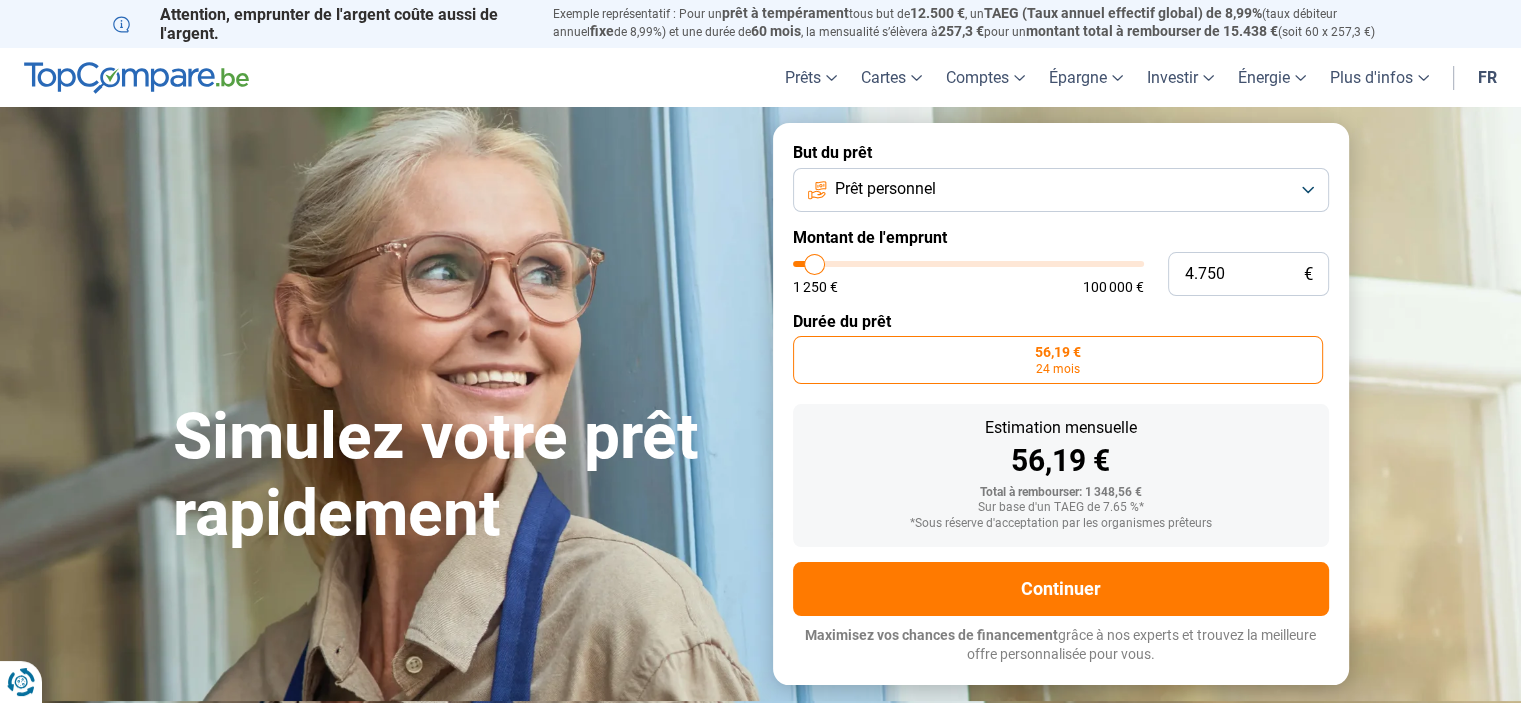 type on "5.000" 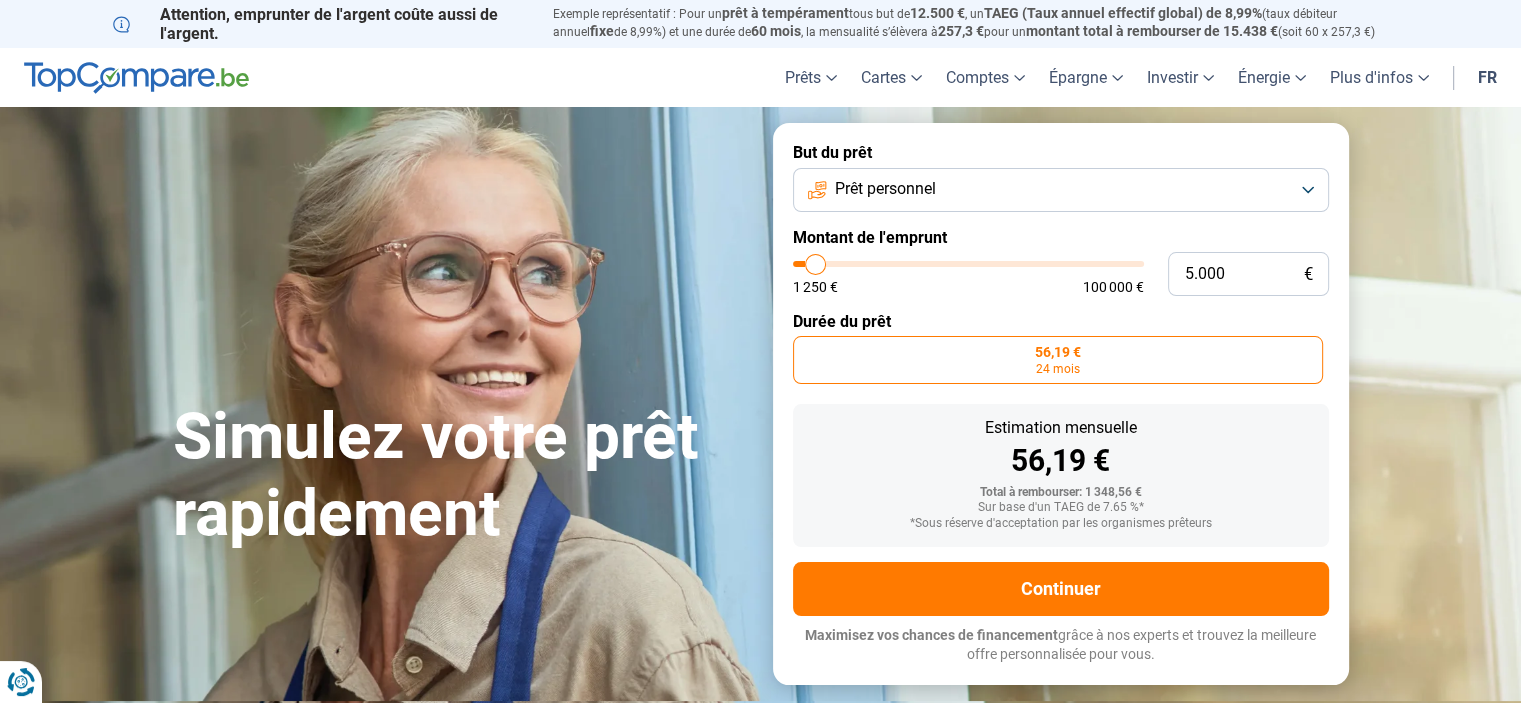 type on "5.500" 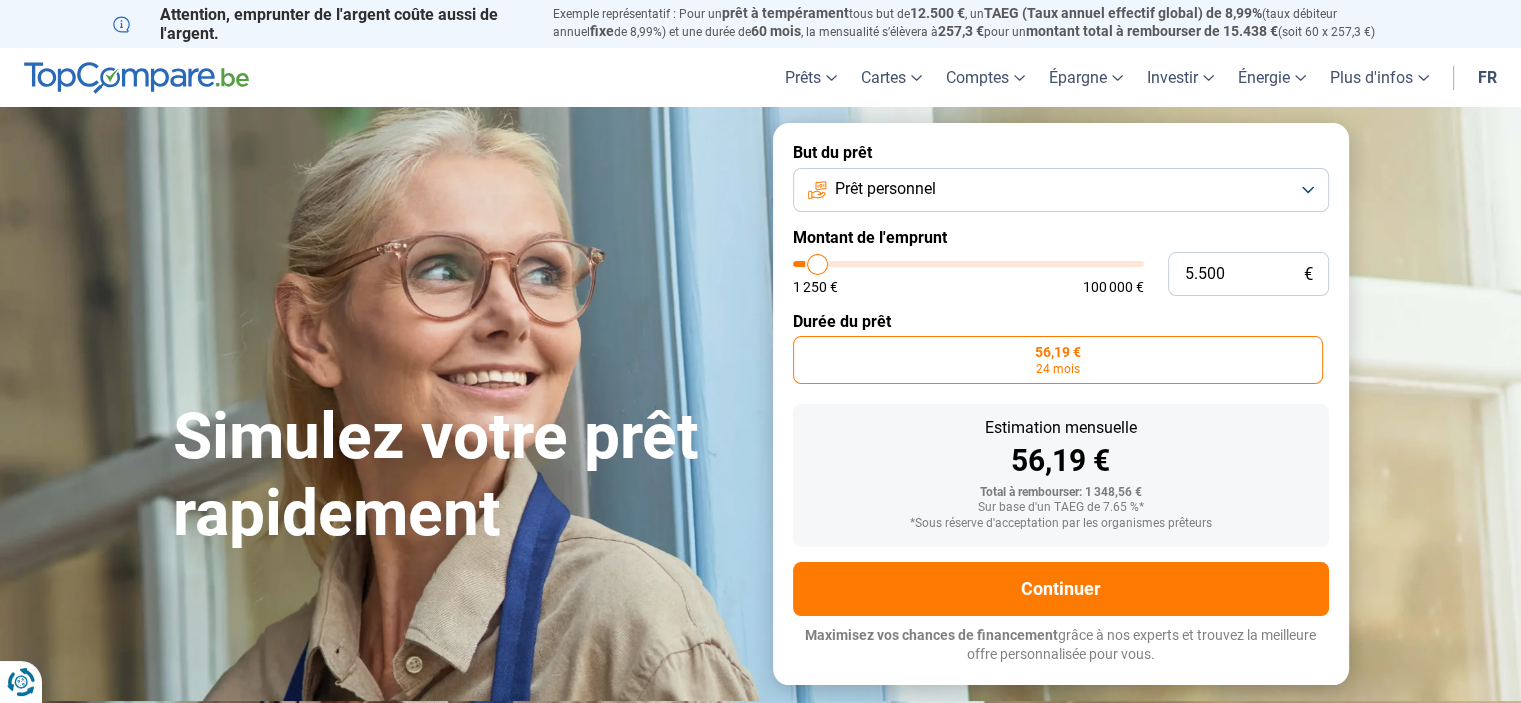 type on "6.000" 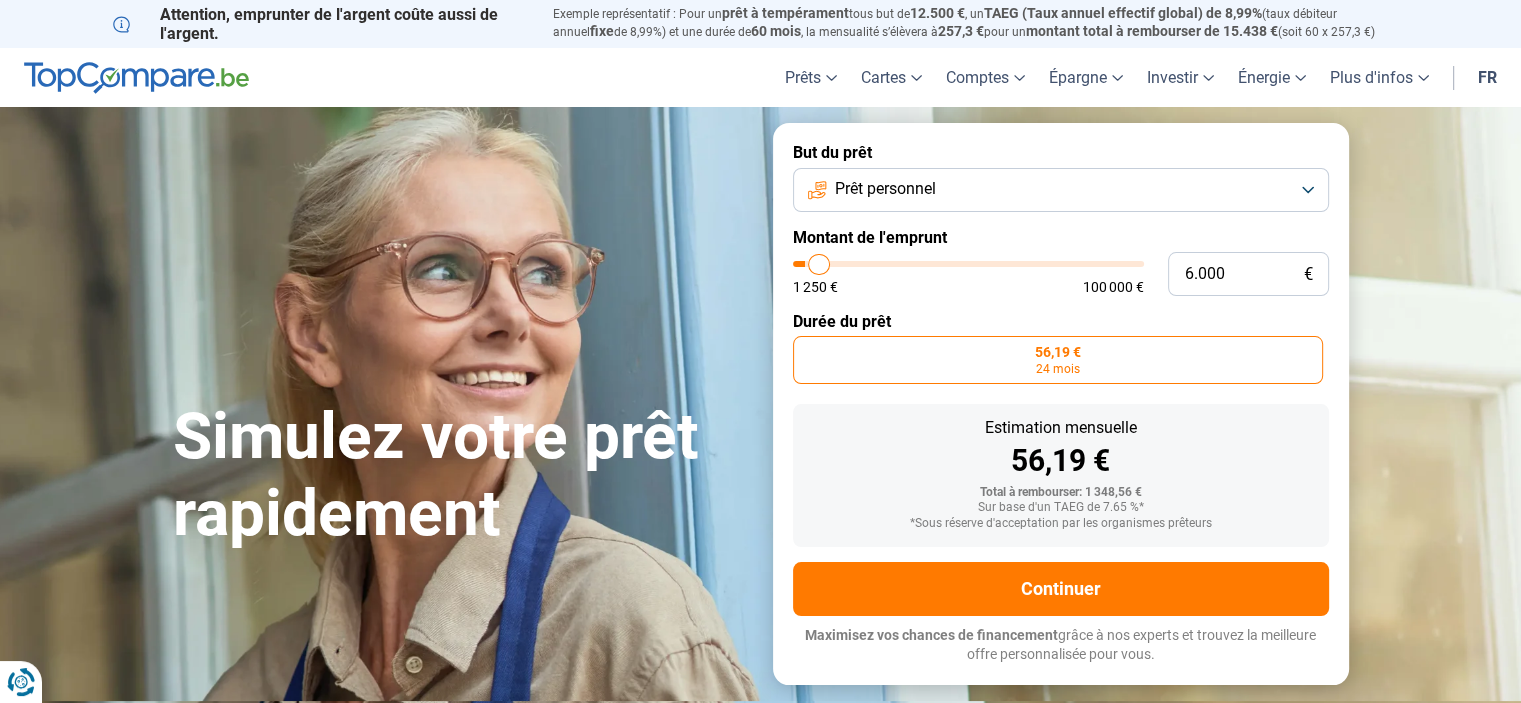 type on "6.250" 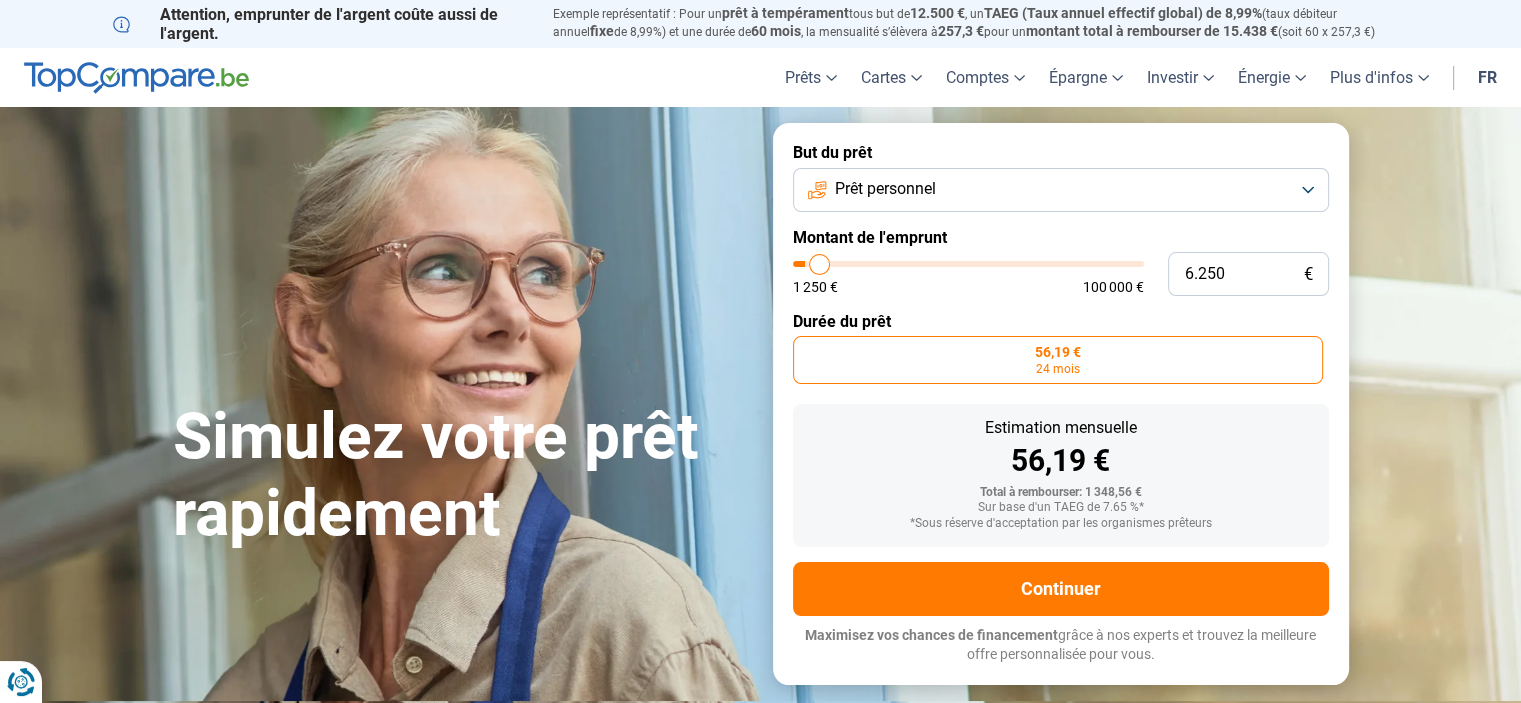 type on "6.750" 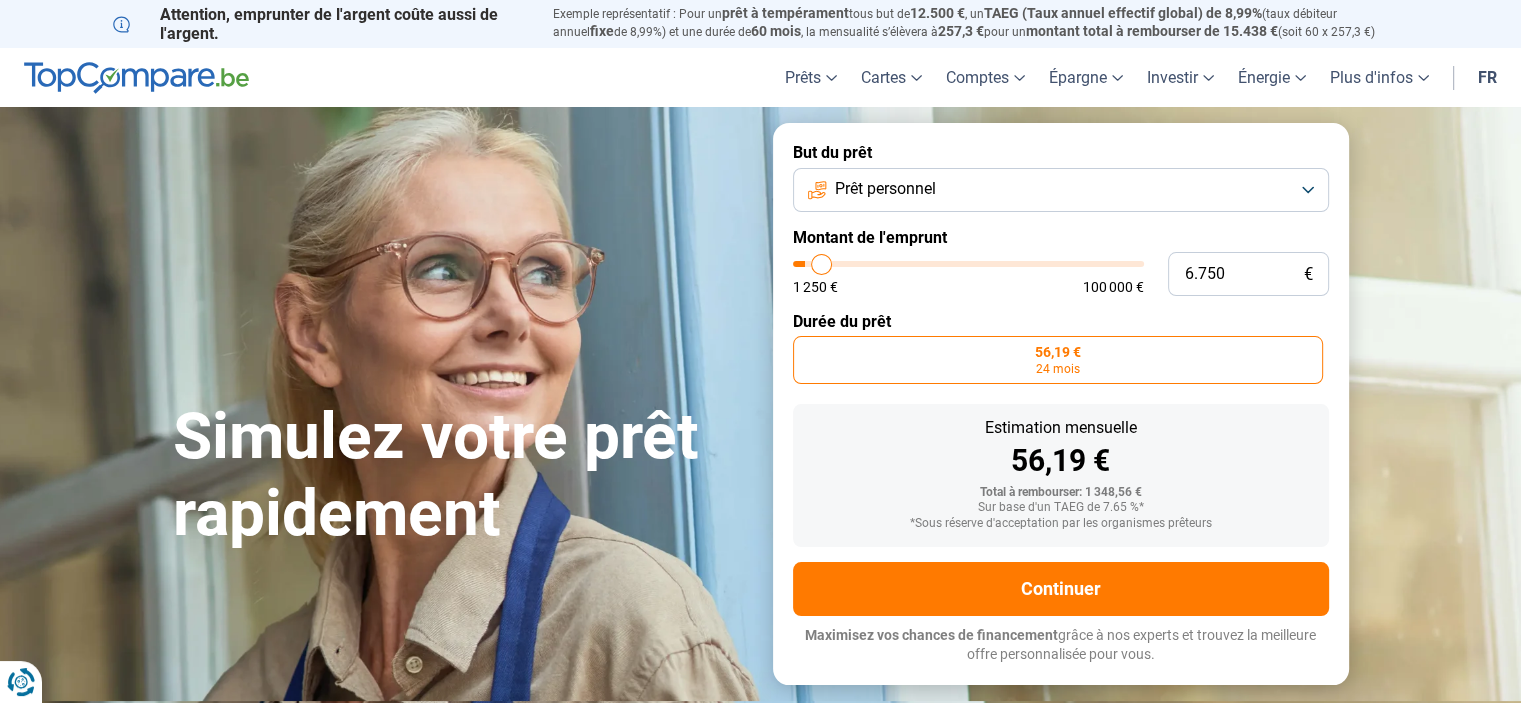type on "7.000" 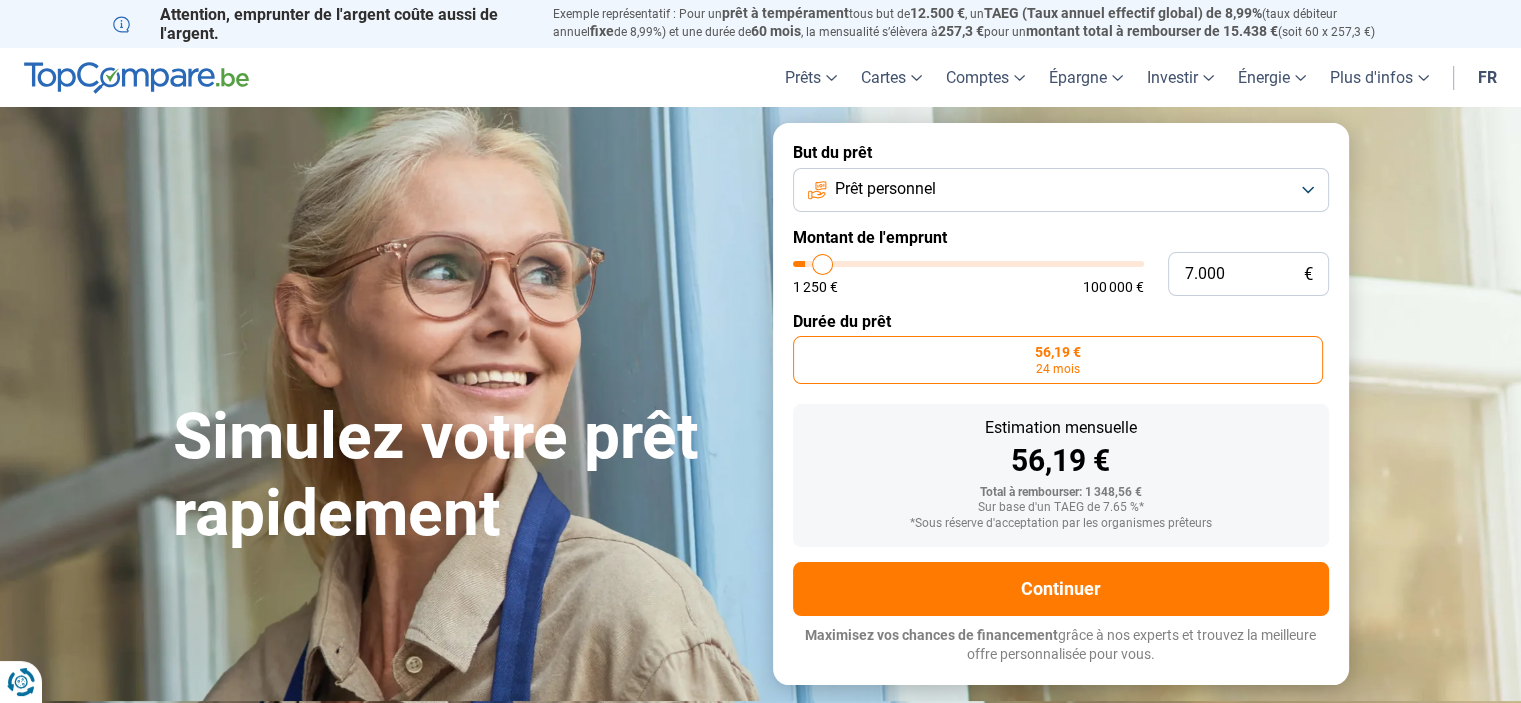 type on "7.250" 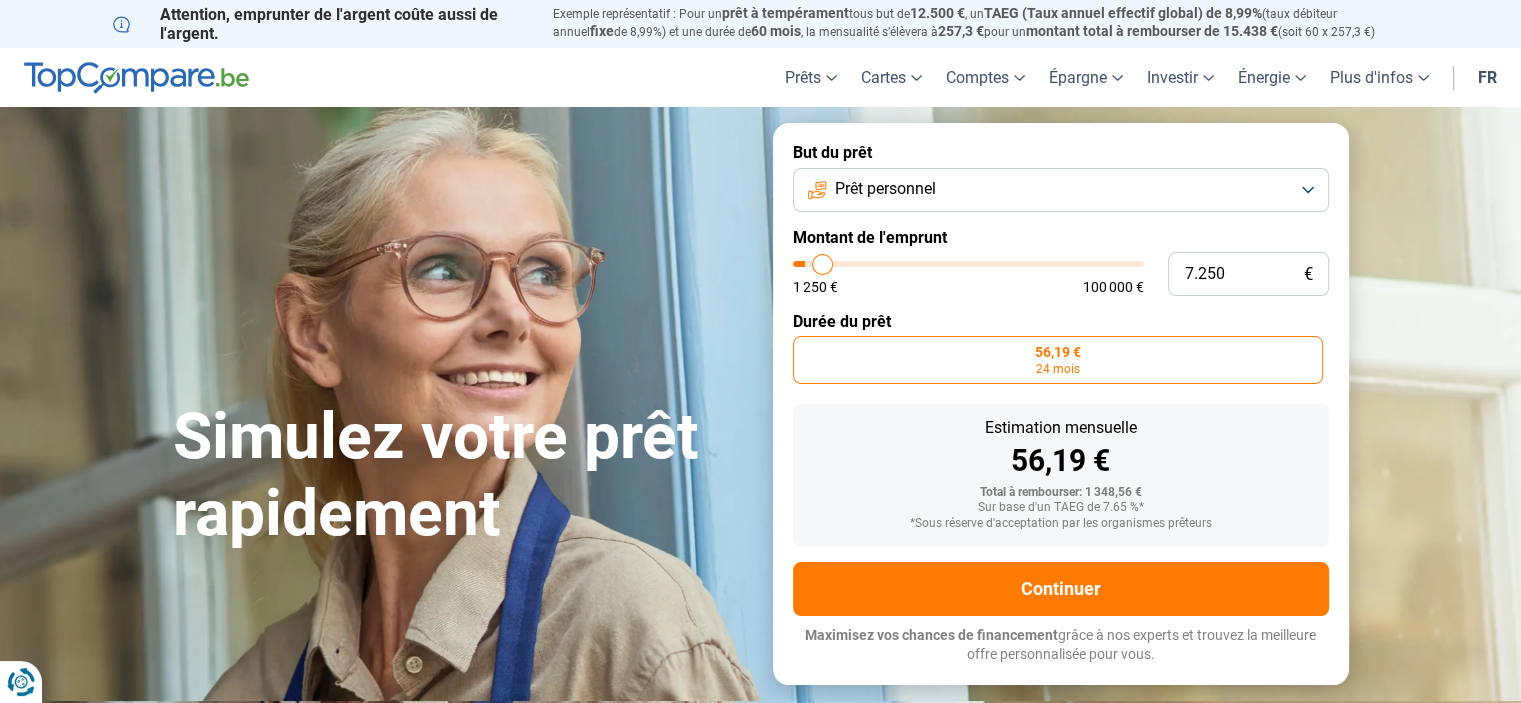 type on "7250" 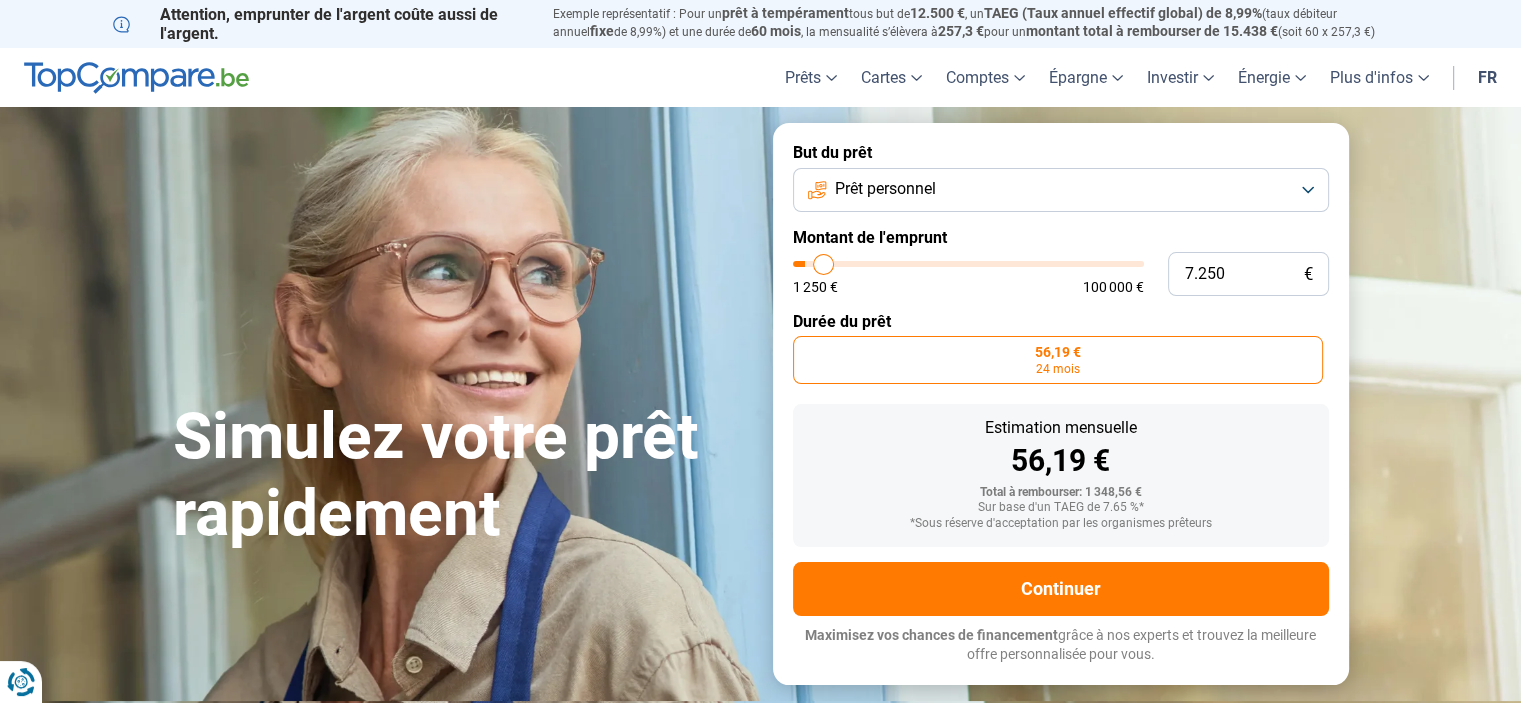 type on "7.500" 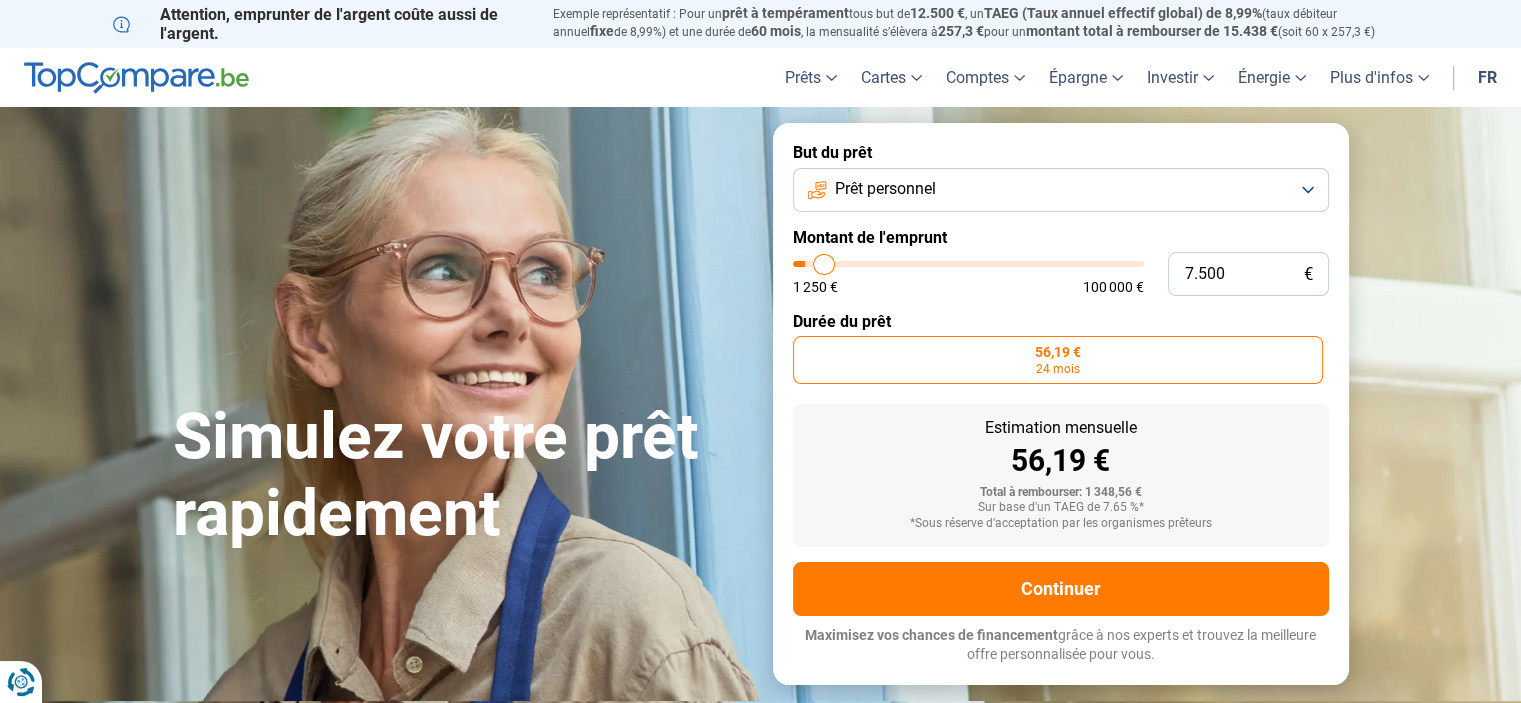 type on "8.000" 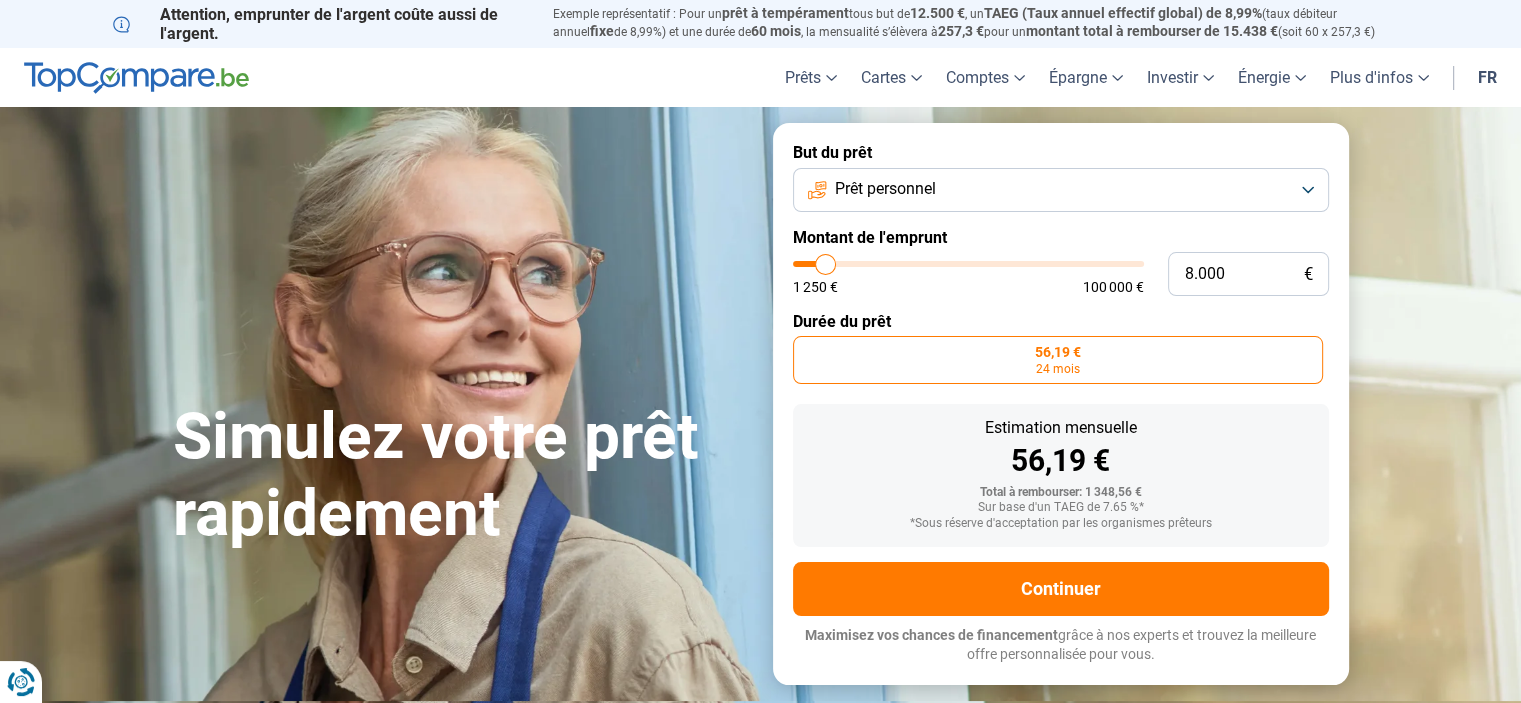 type on "8.500" 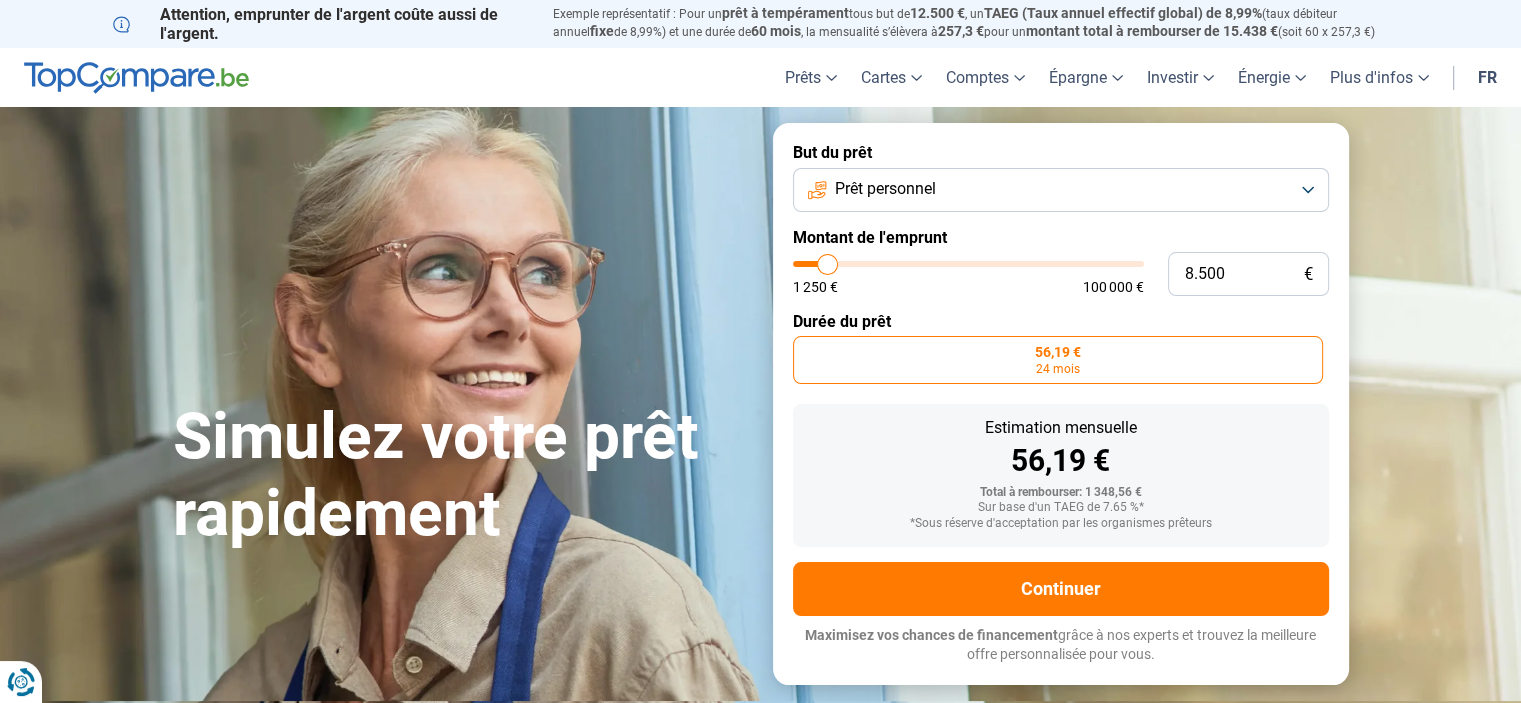 type on "8.000" 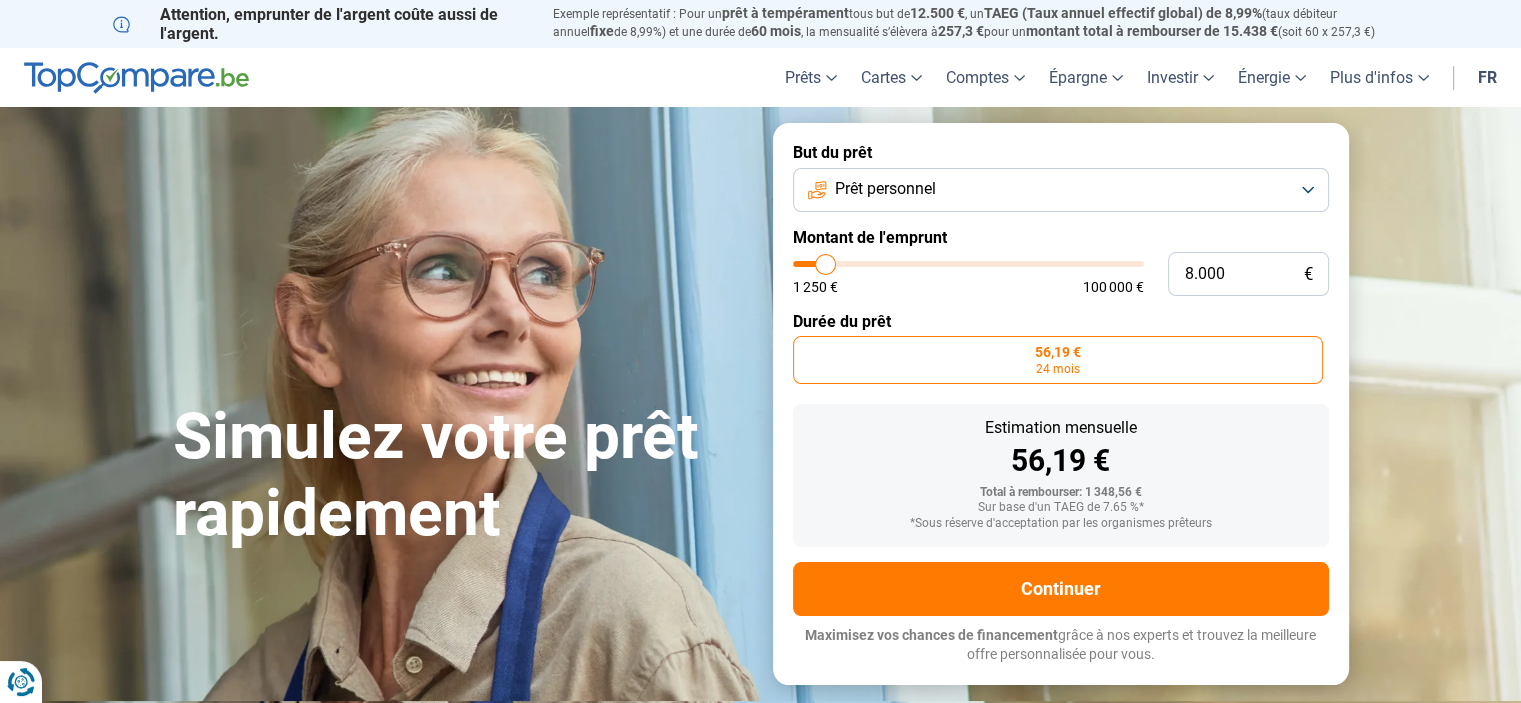 type on "7.750" 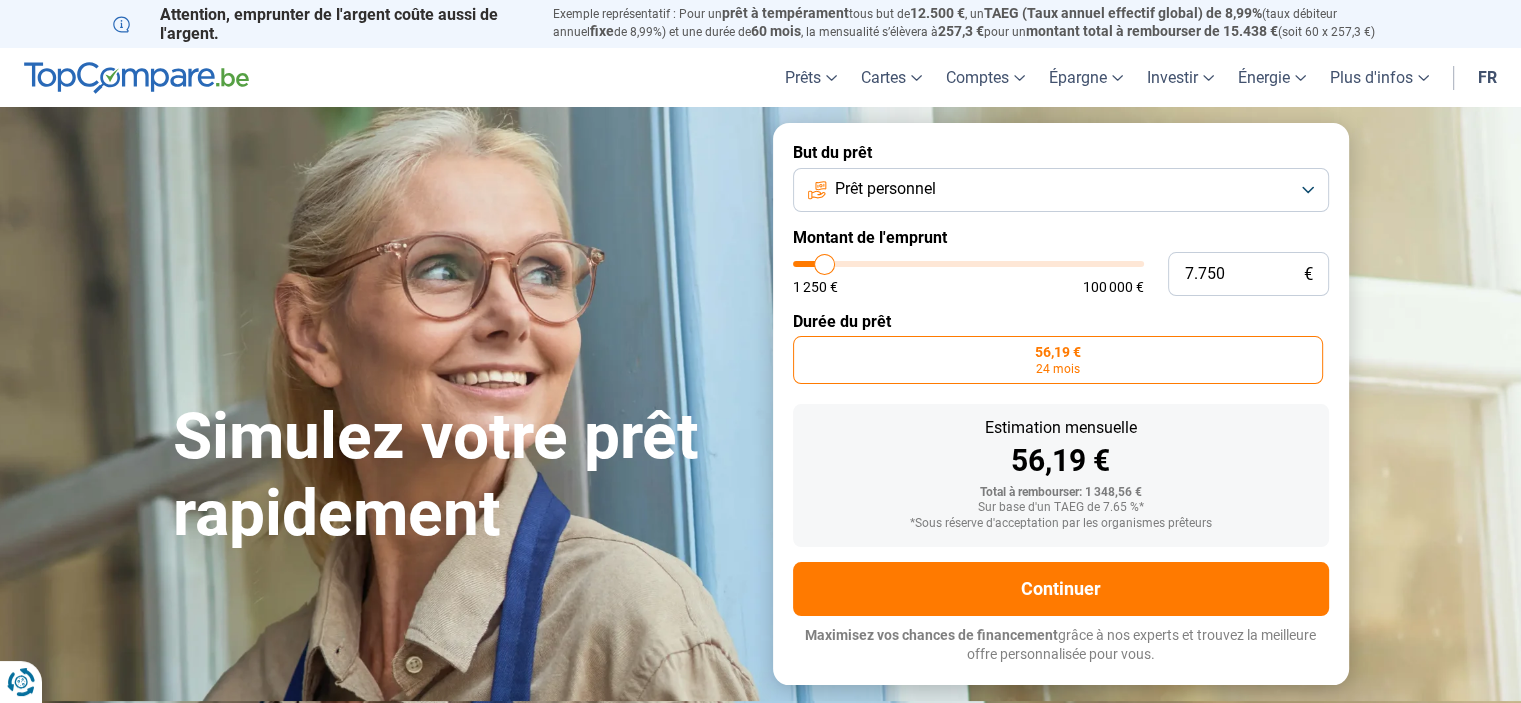type on "7.250" 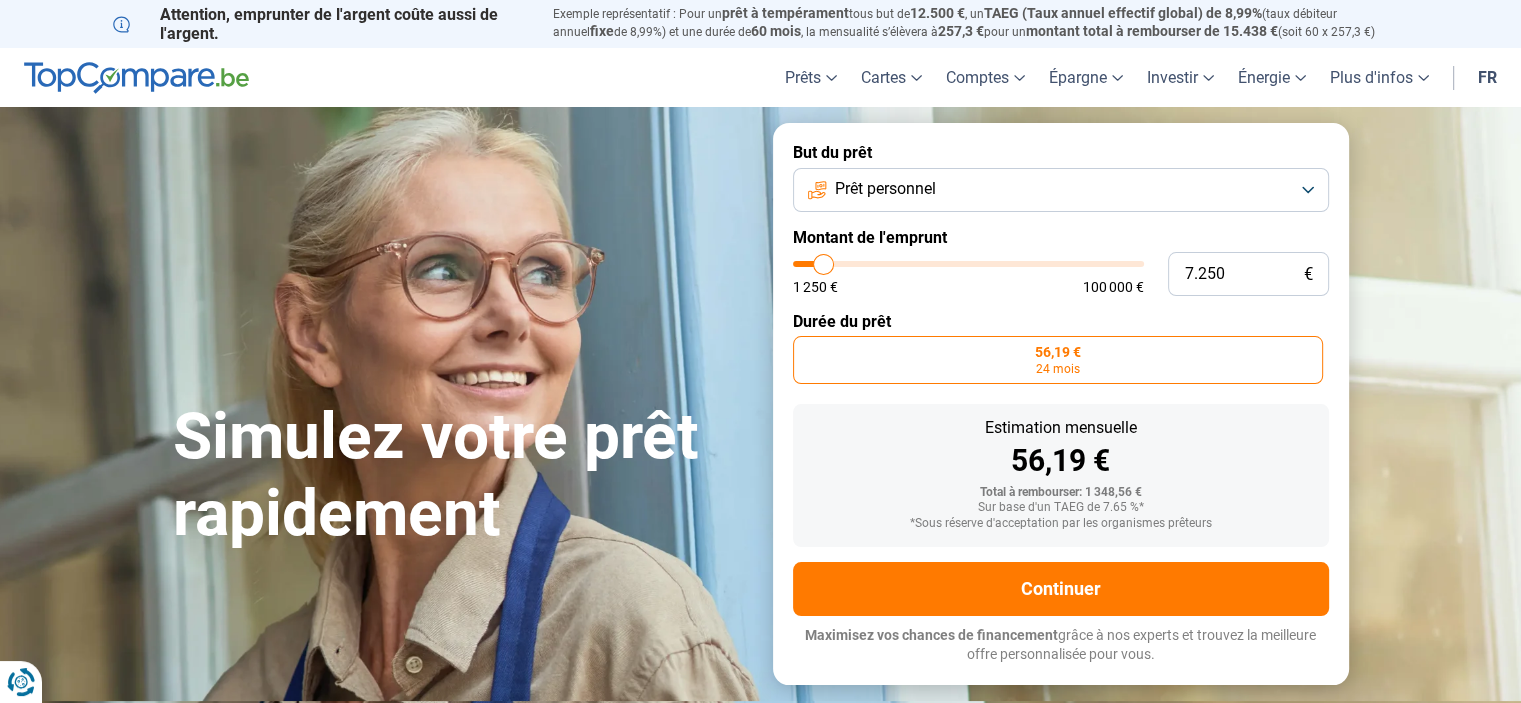 type on "6.750" 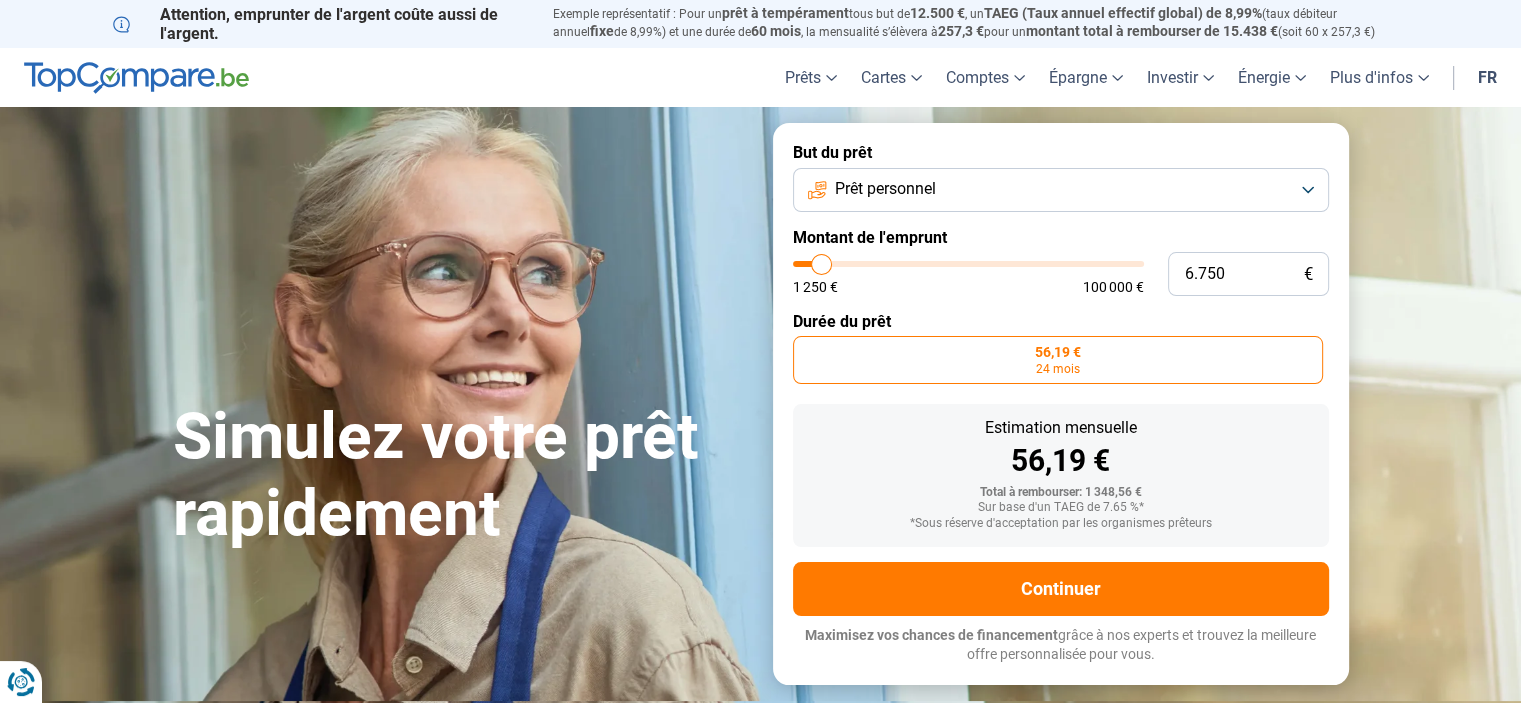 type on "6.500" 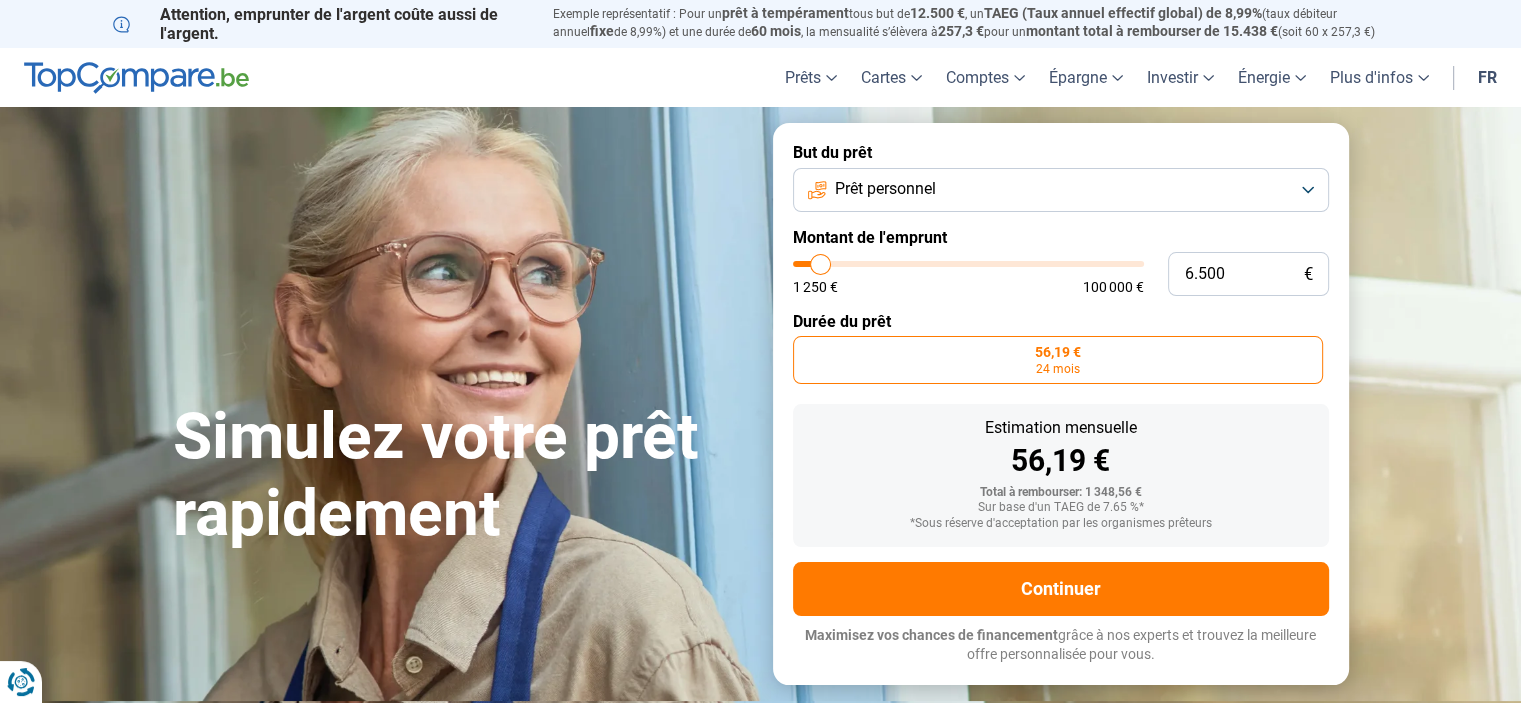 type on "6.250" 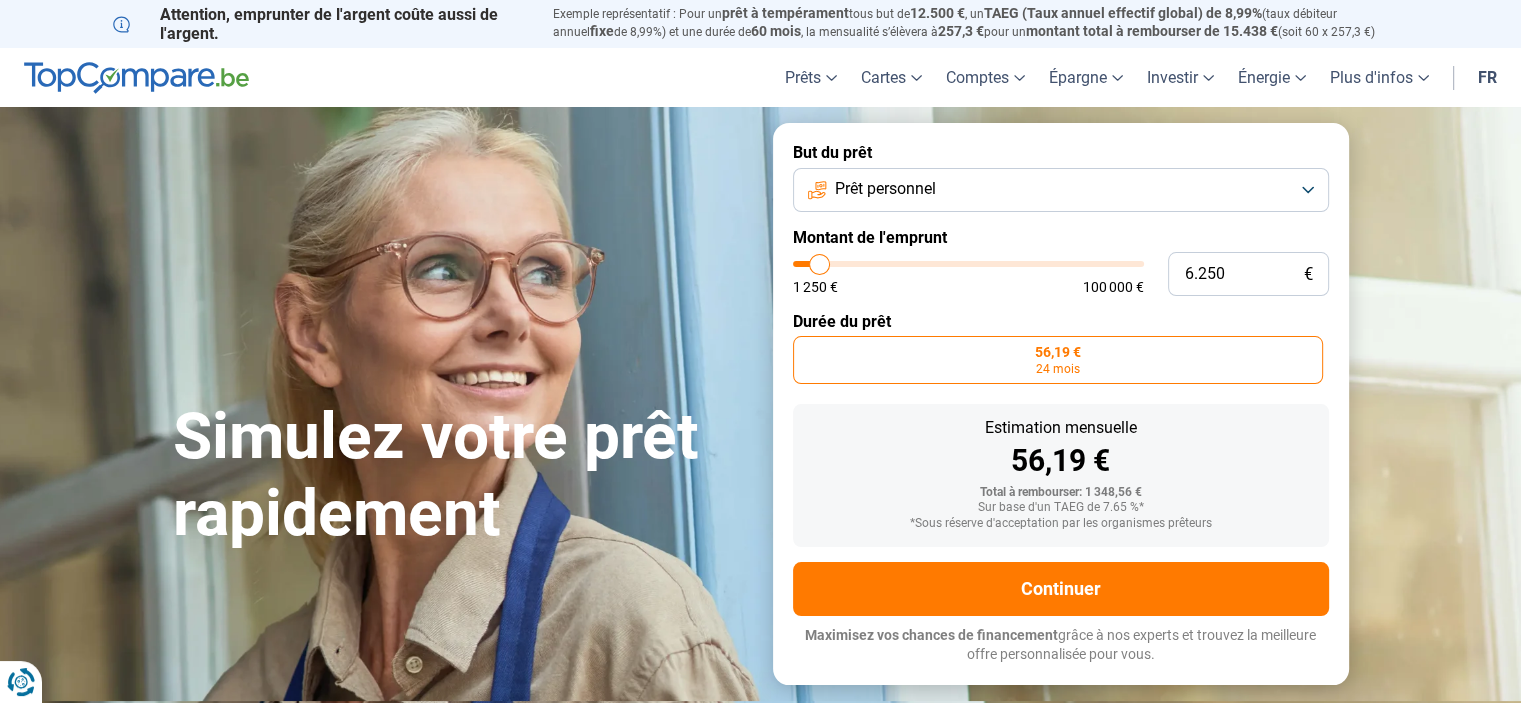 type on "6.000" 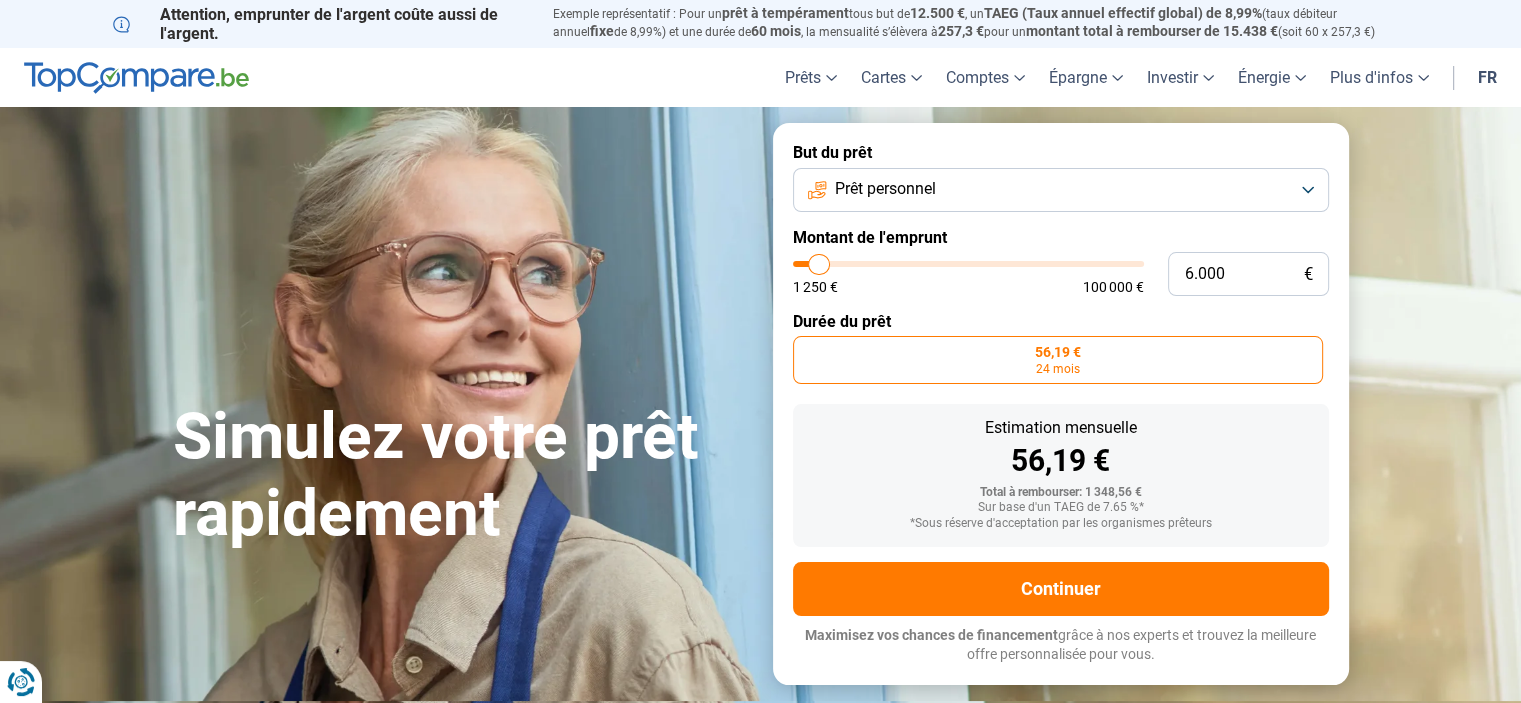 type on "5.750" 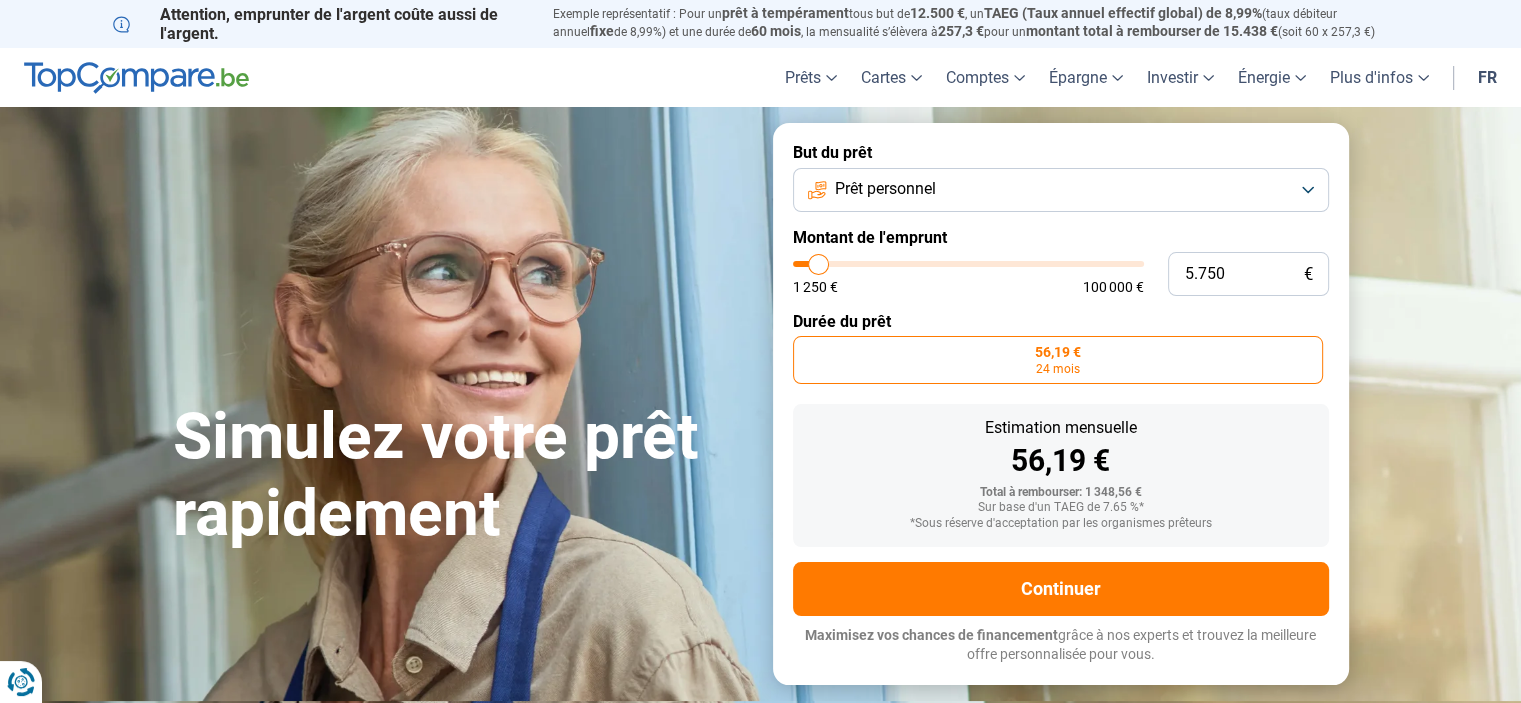 type on "5.500" 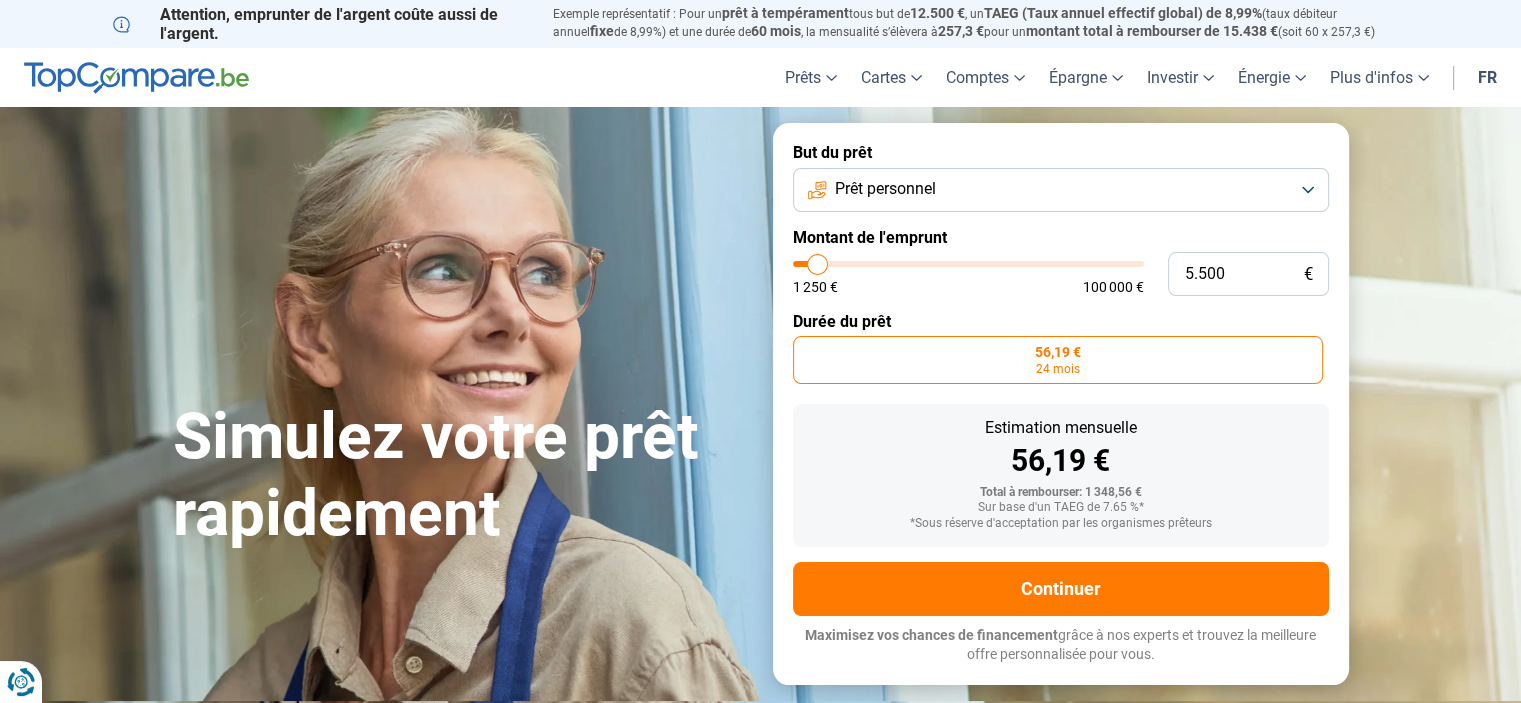 type on "5.250" 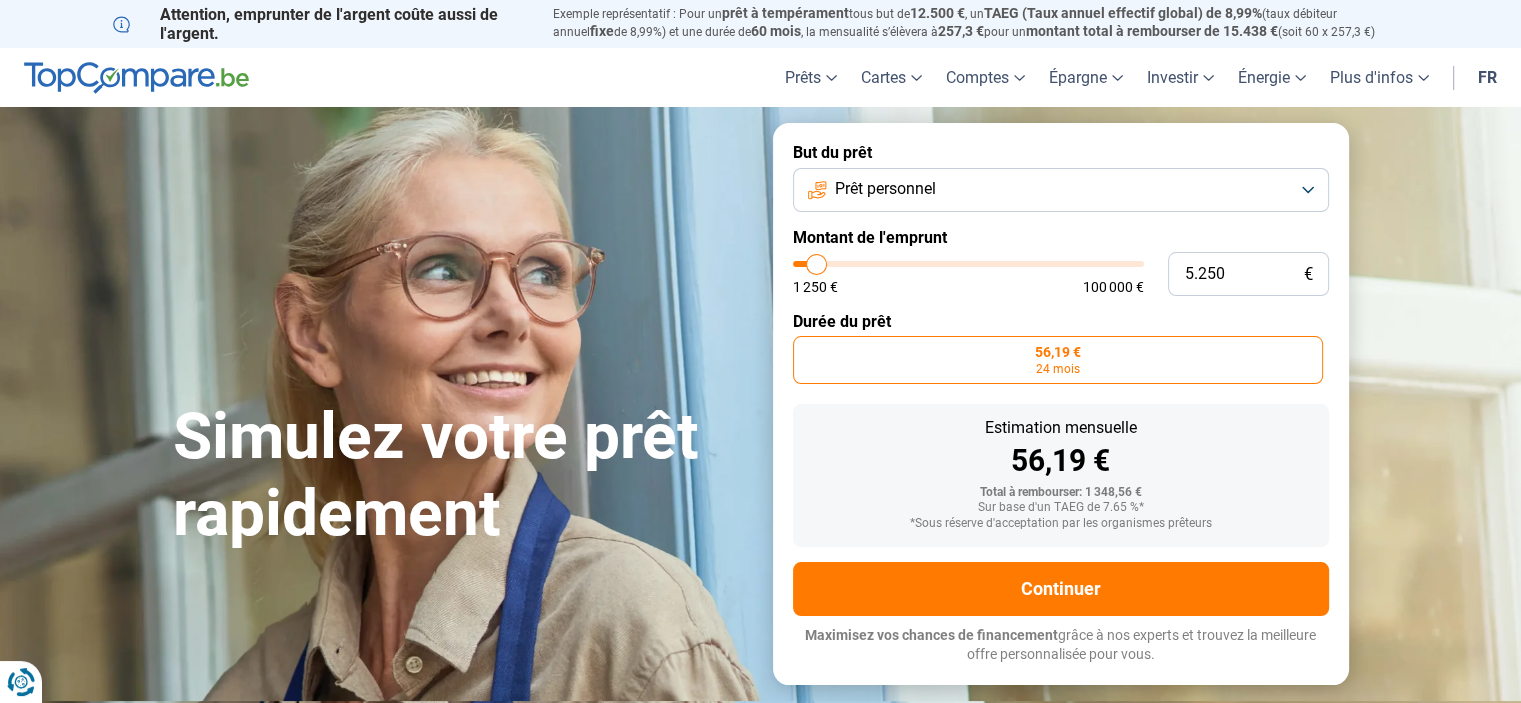 type on "4.750" 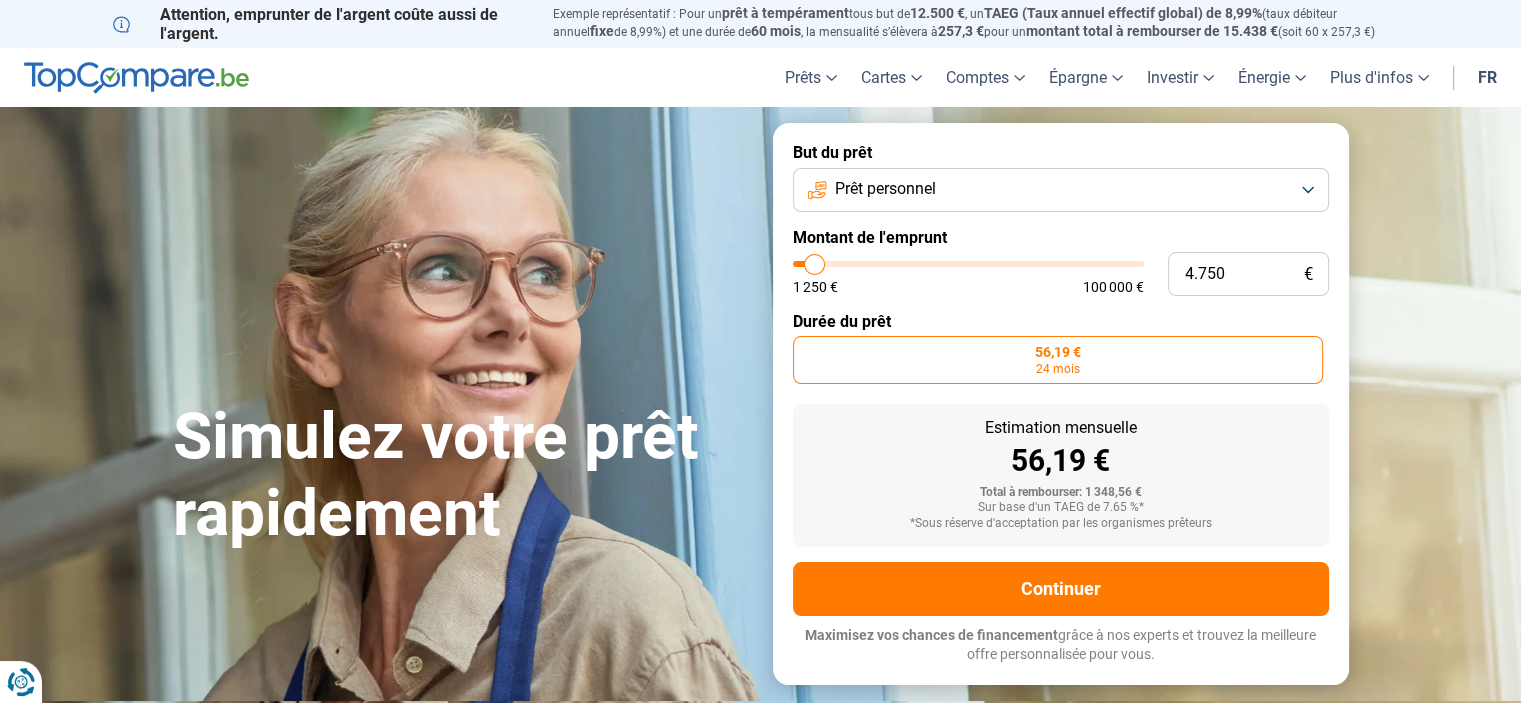 type on "4.500" 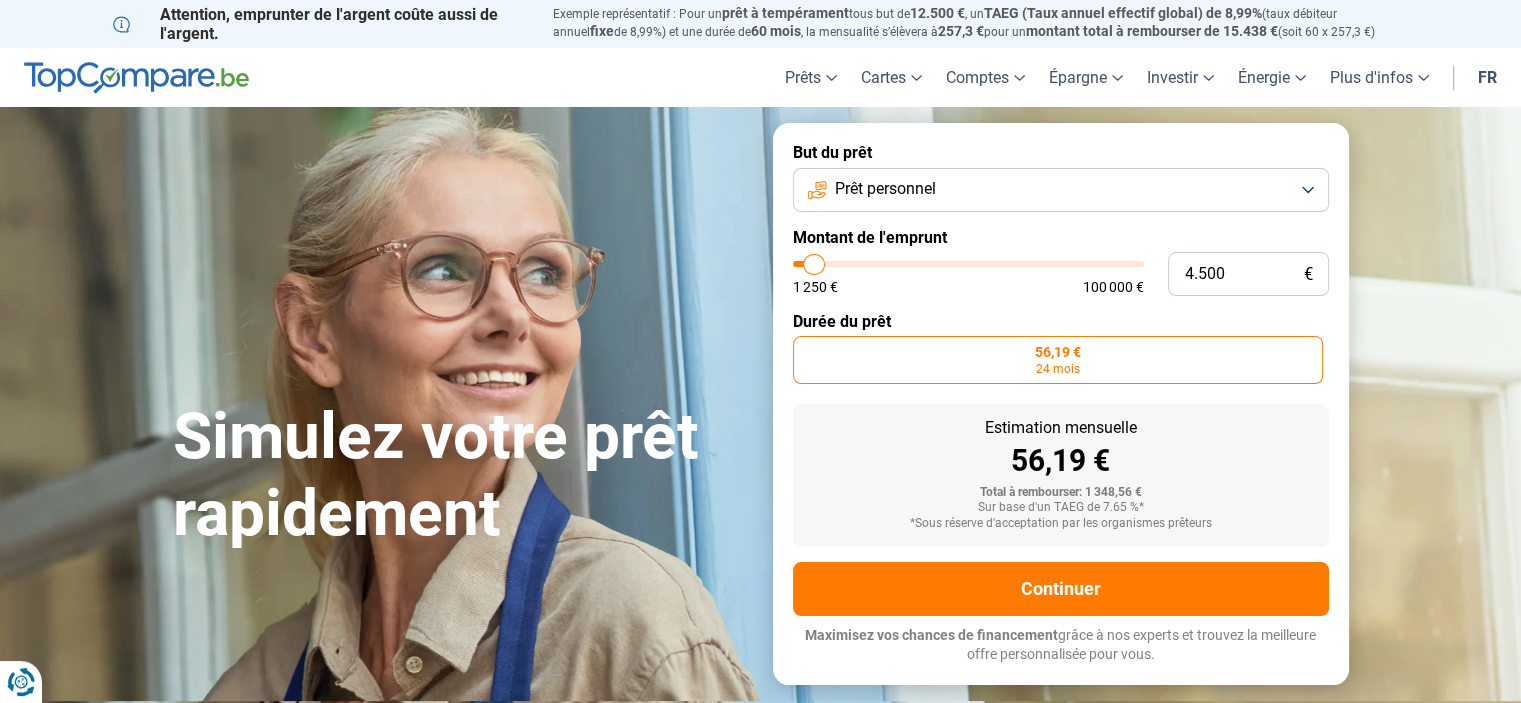 type on "4.000" 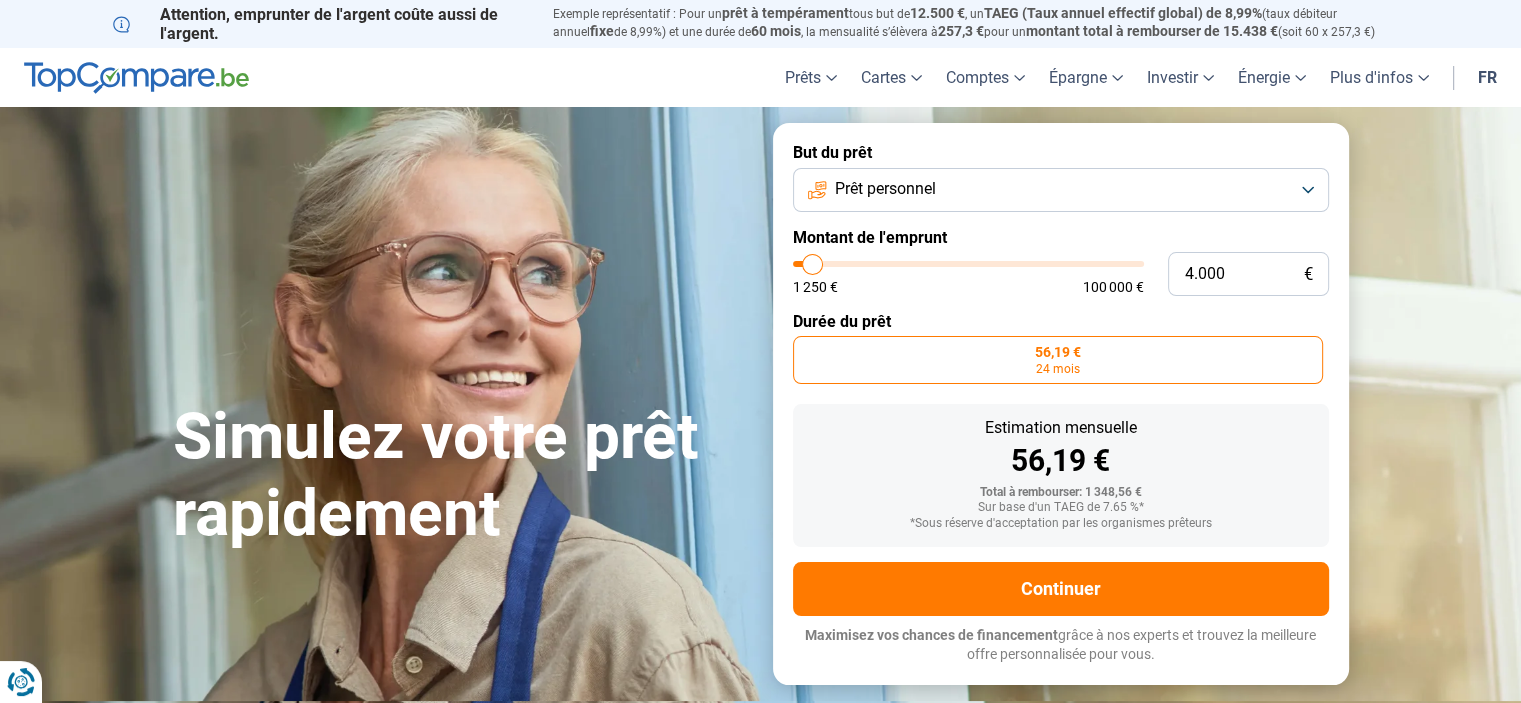 type on "4.250" 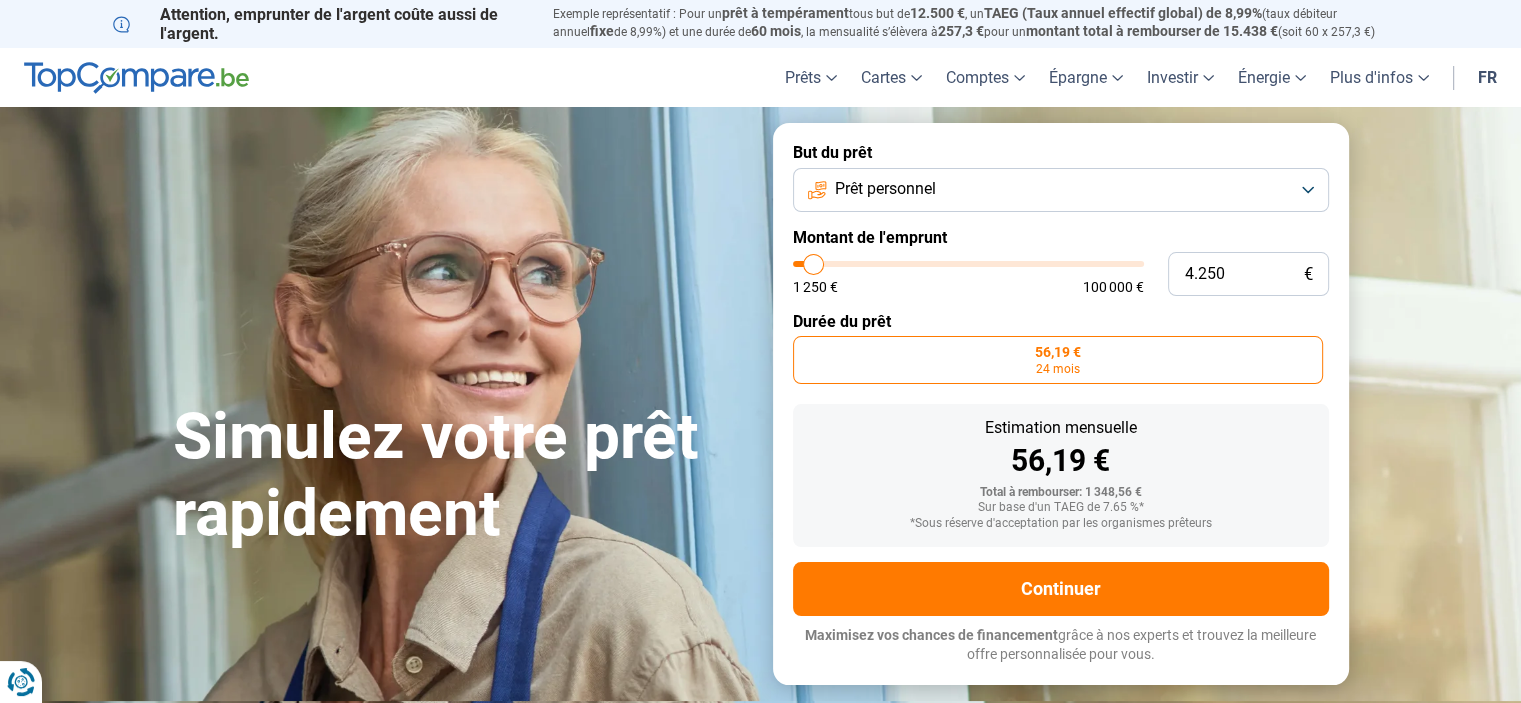 type on "4.500" 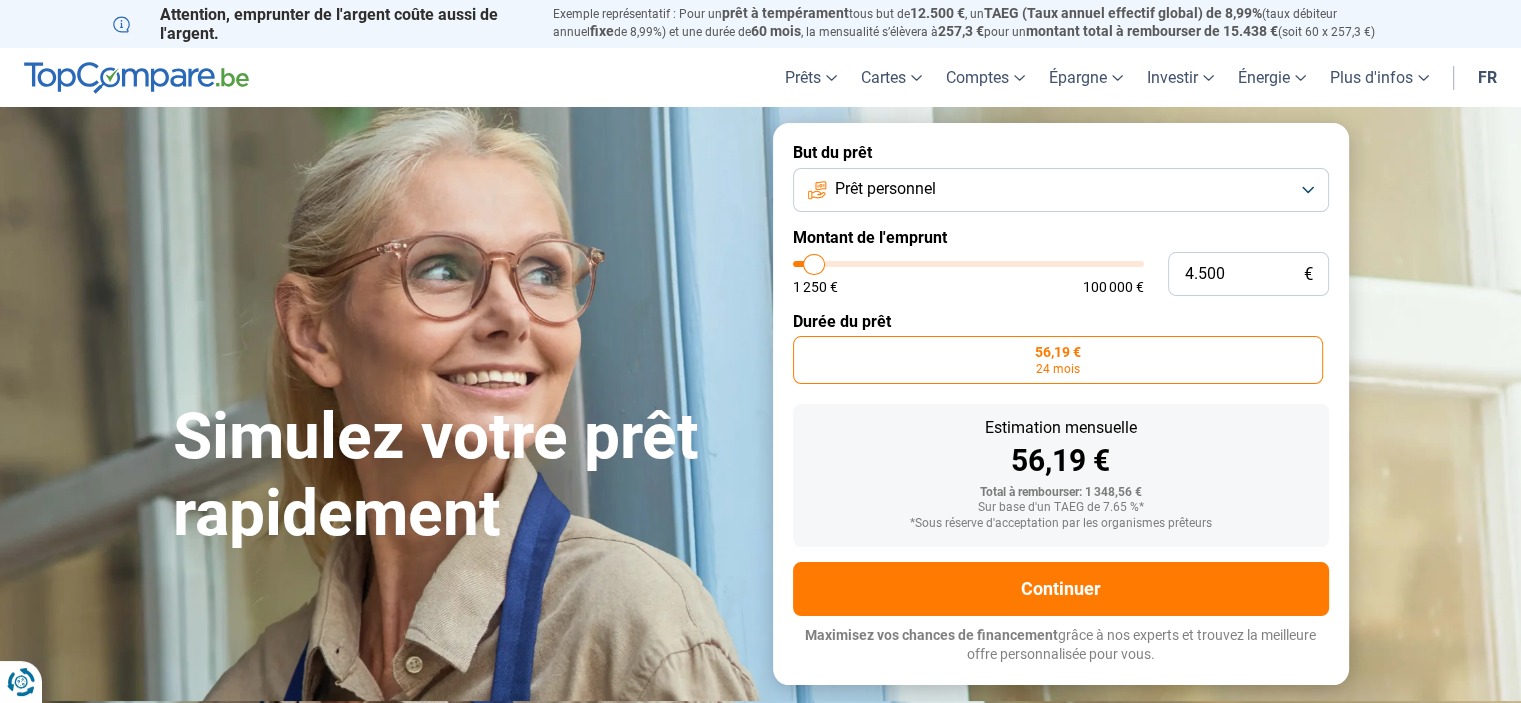 type on "4.750" 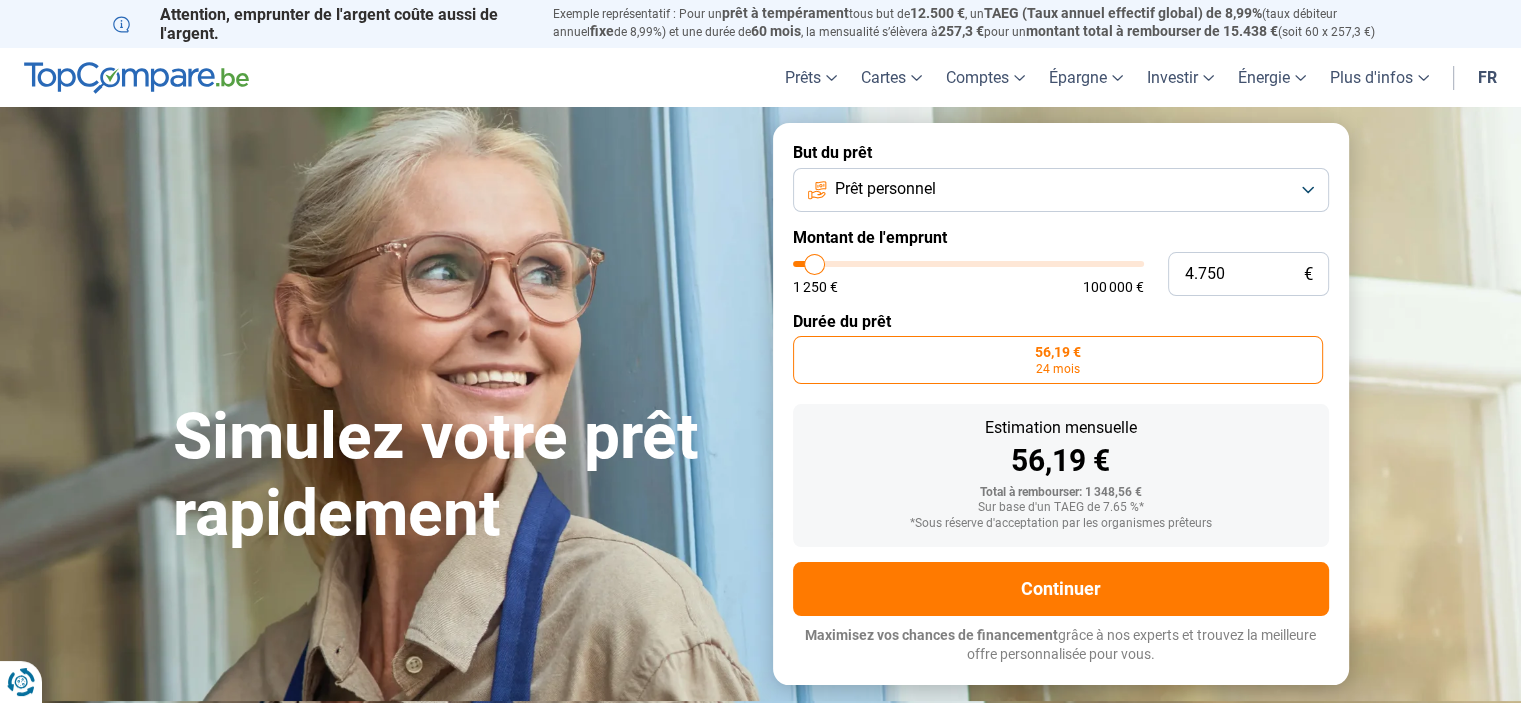 type on "5.000" 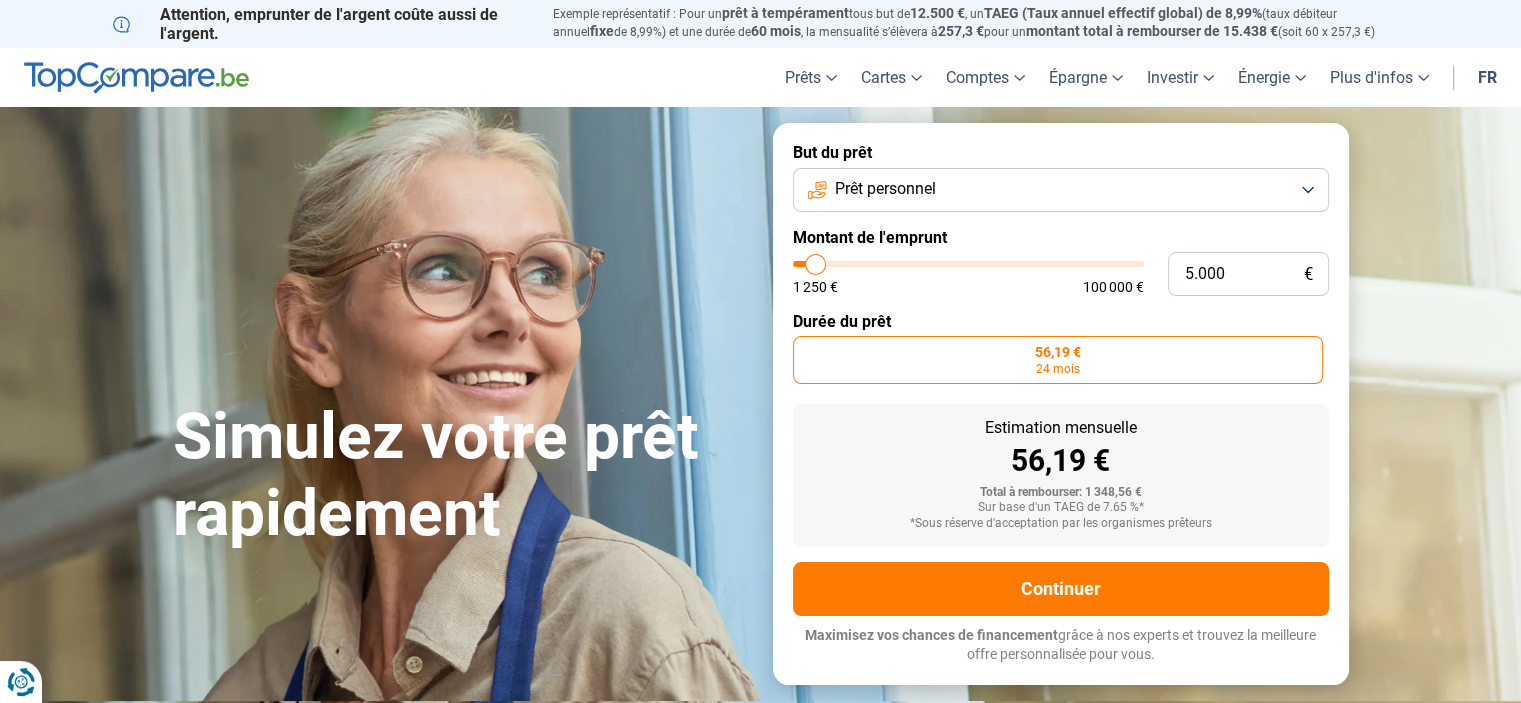 type on "5000" 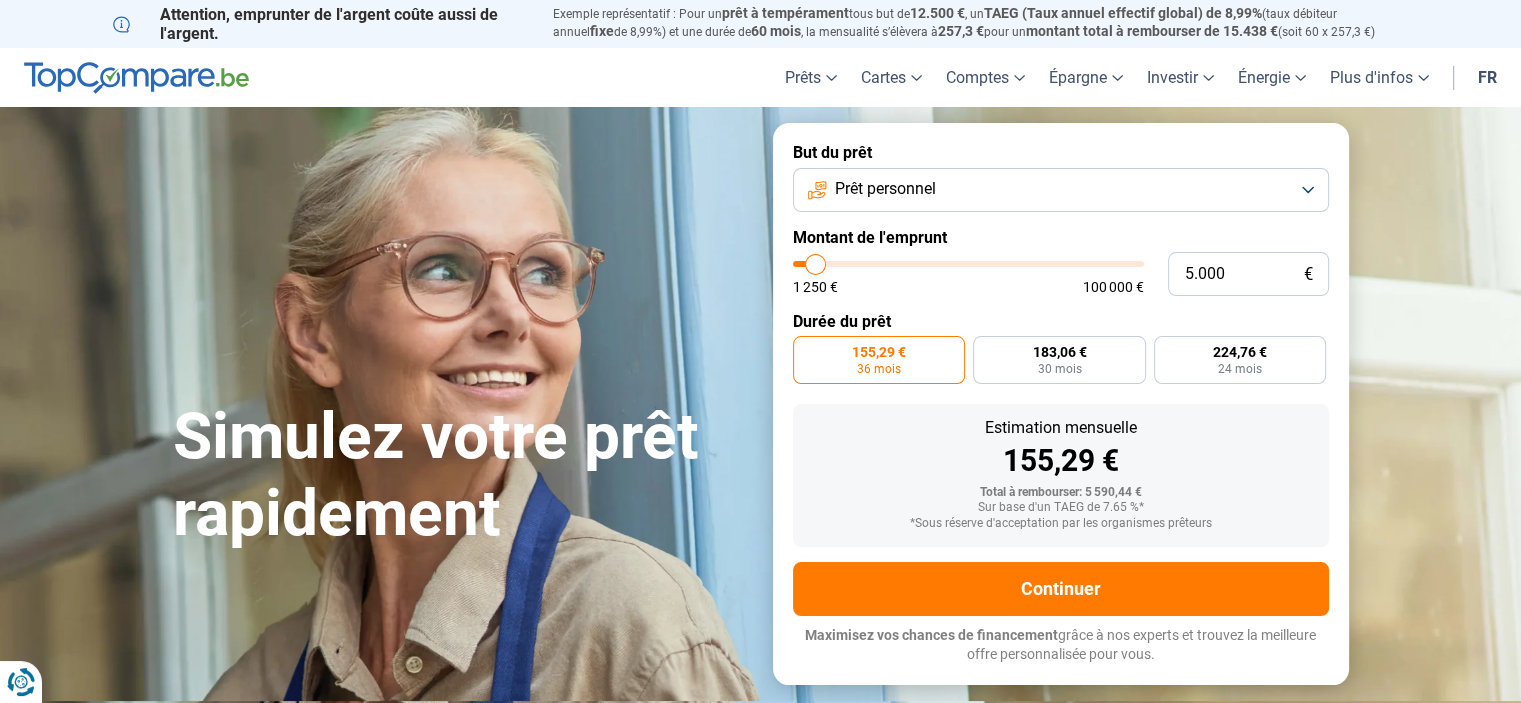 type on "4.750" 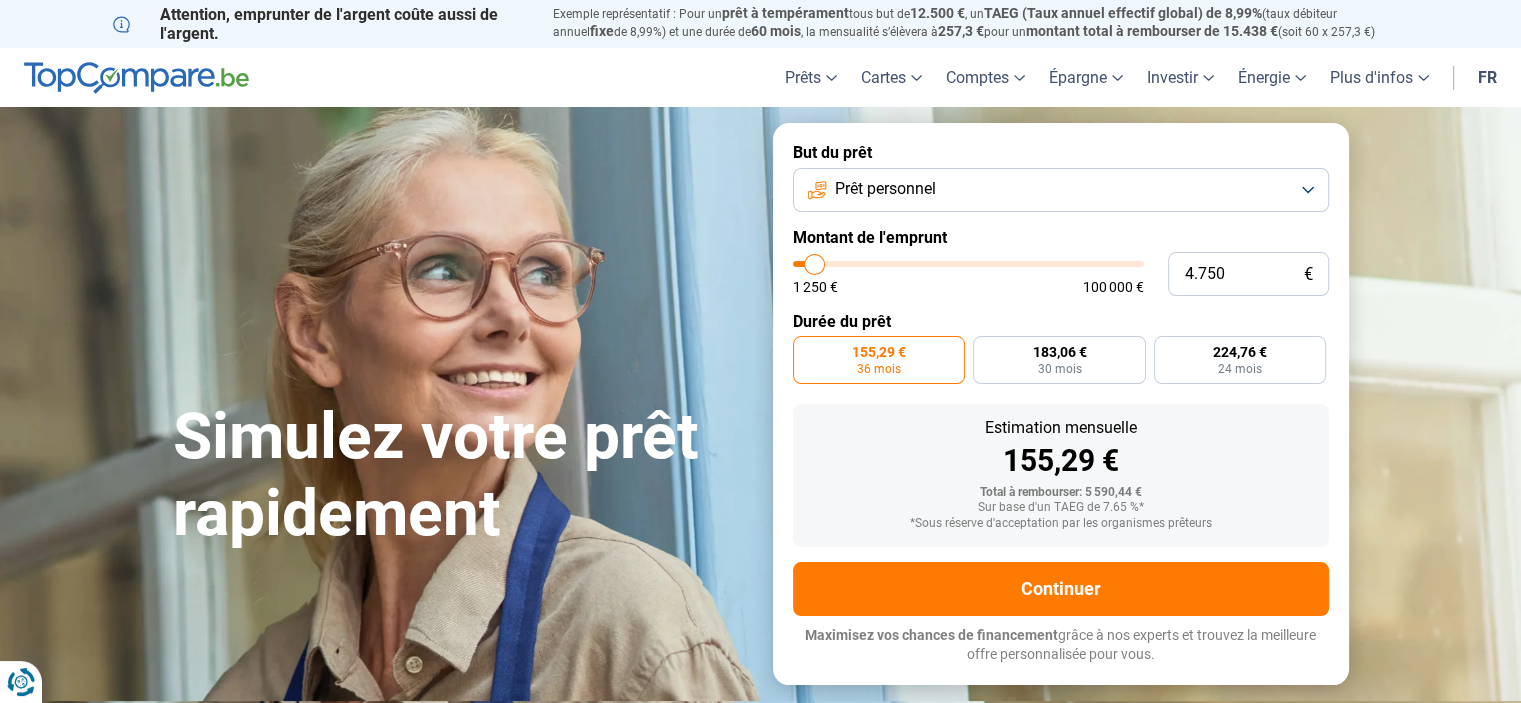 type on "5.000" 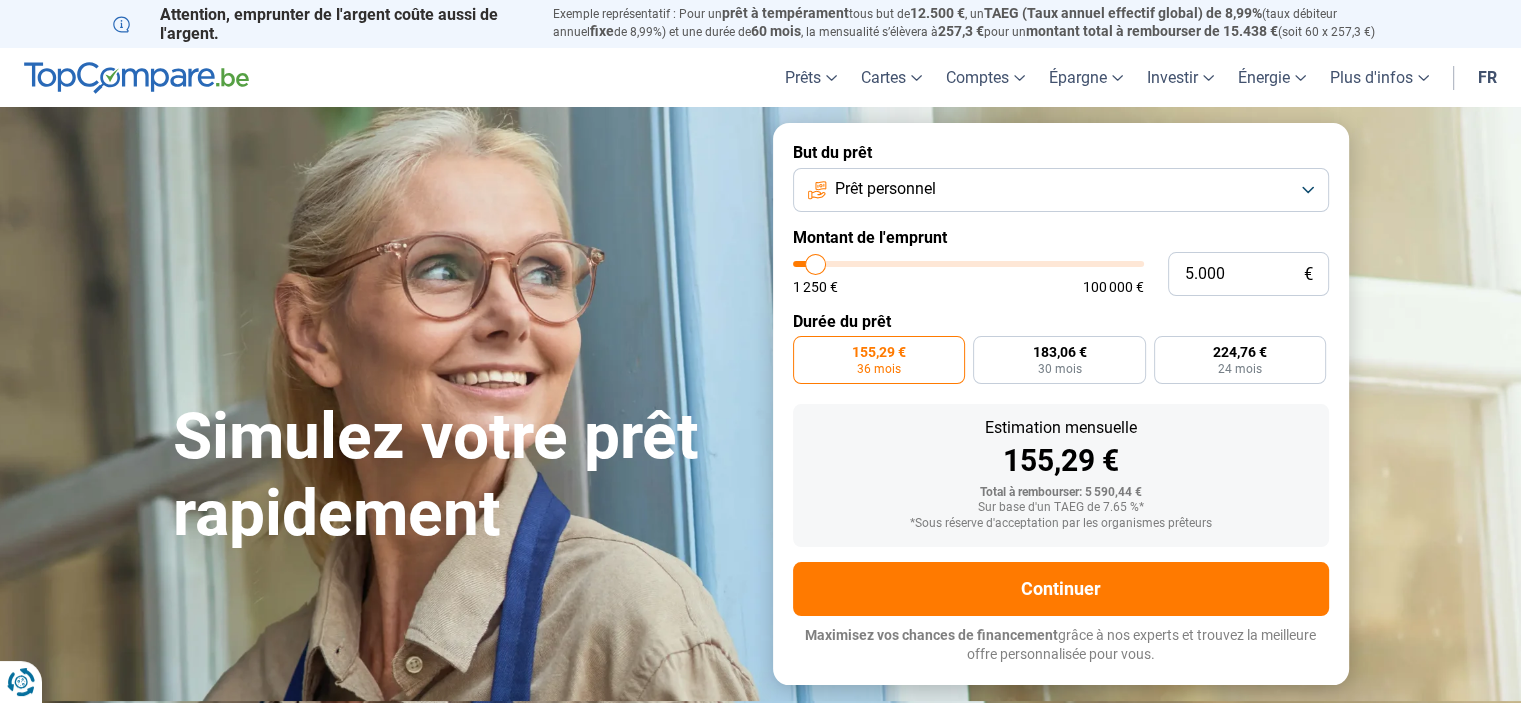 type on "5.250" 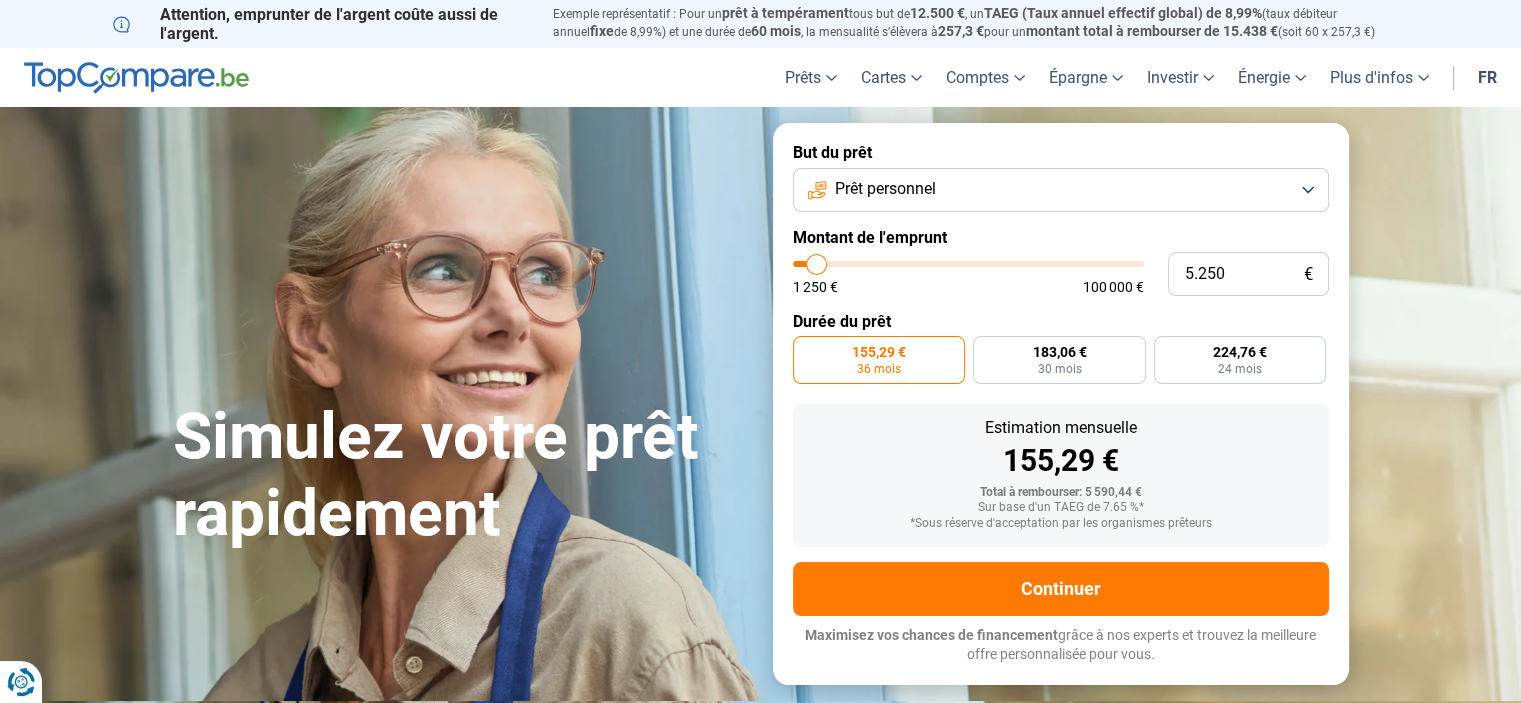 type on "5.500" 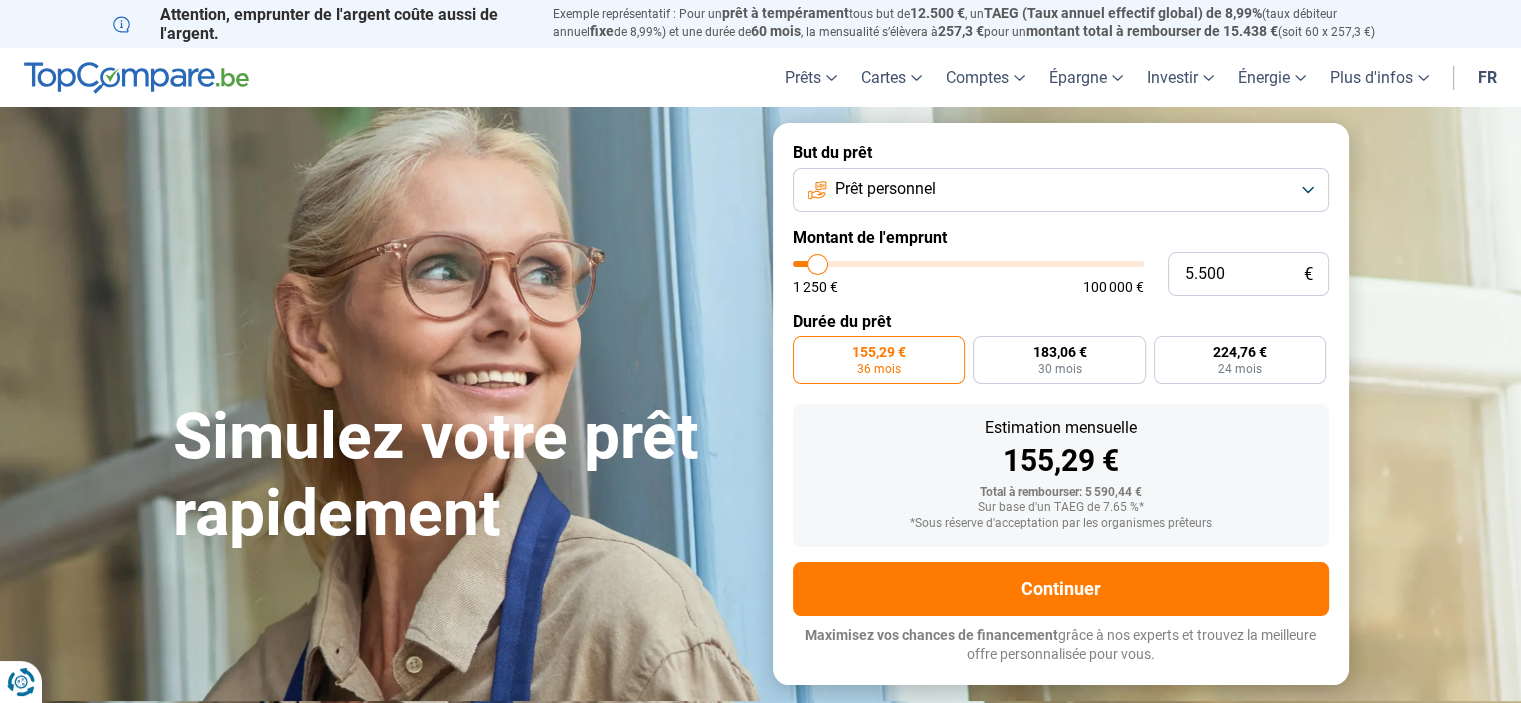 type on "5500" 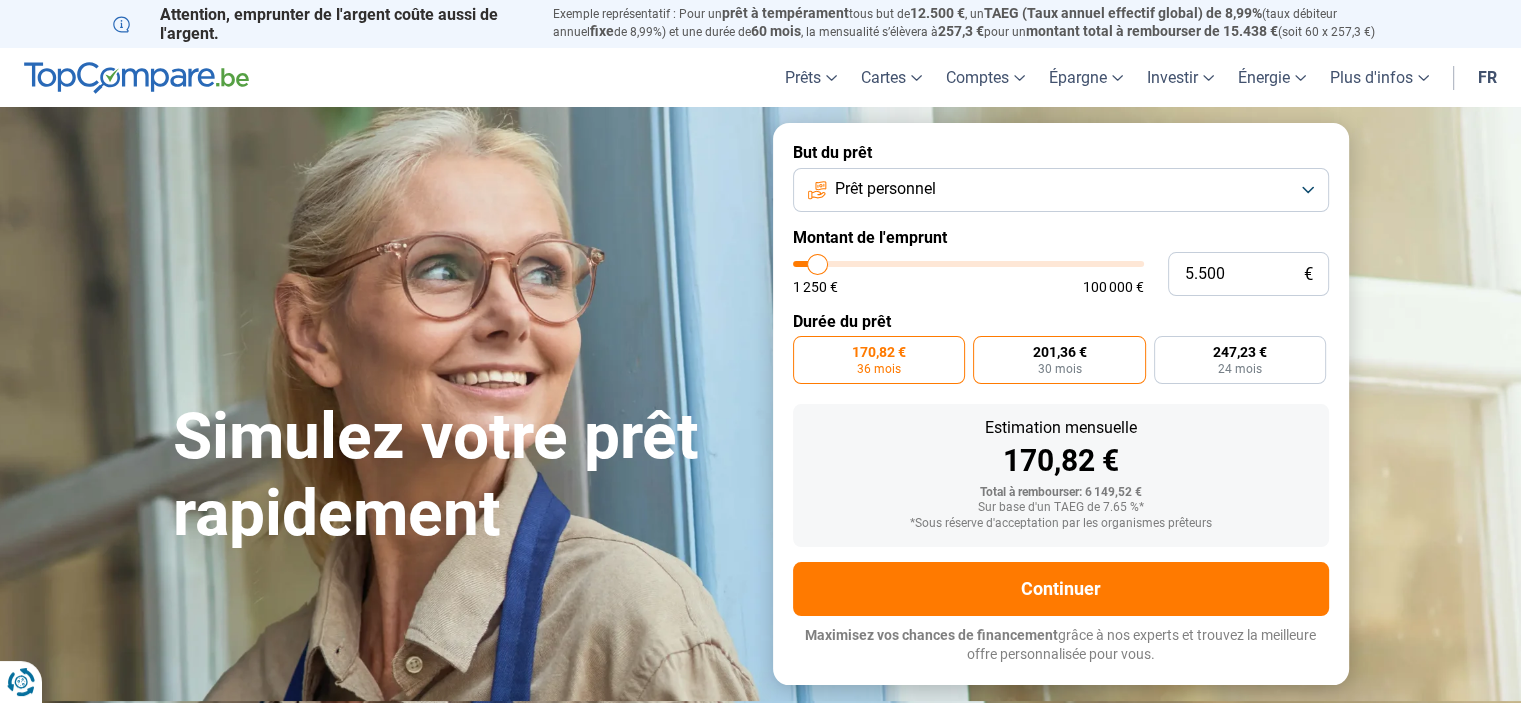 click on "201,36 €" at bounding box center [1059, 352] 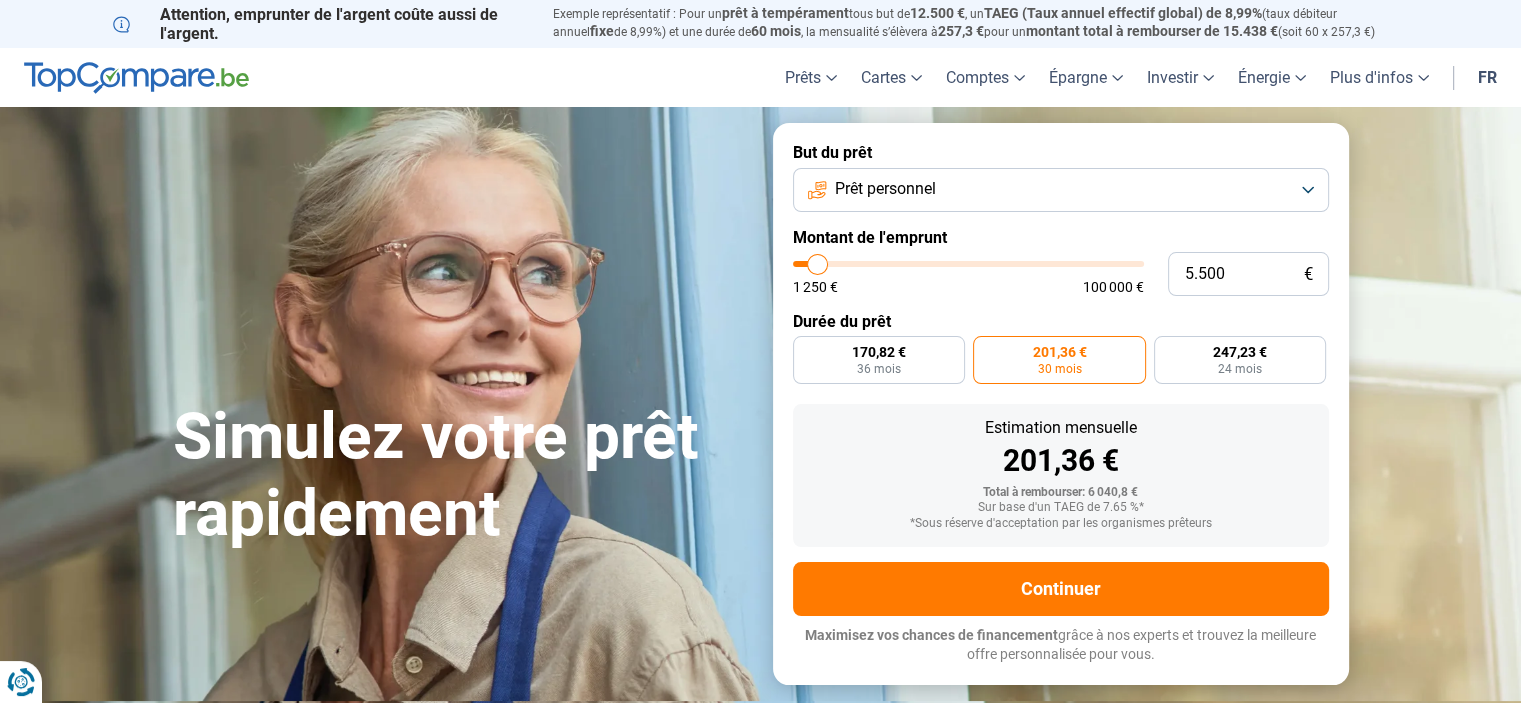 type on "5.250" 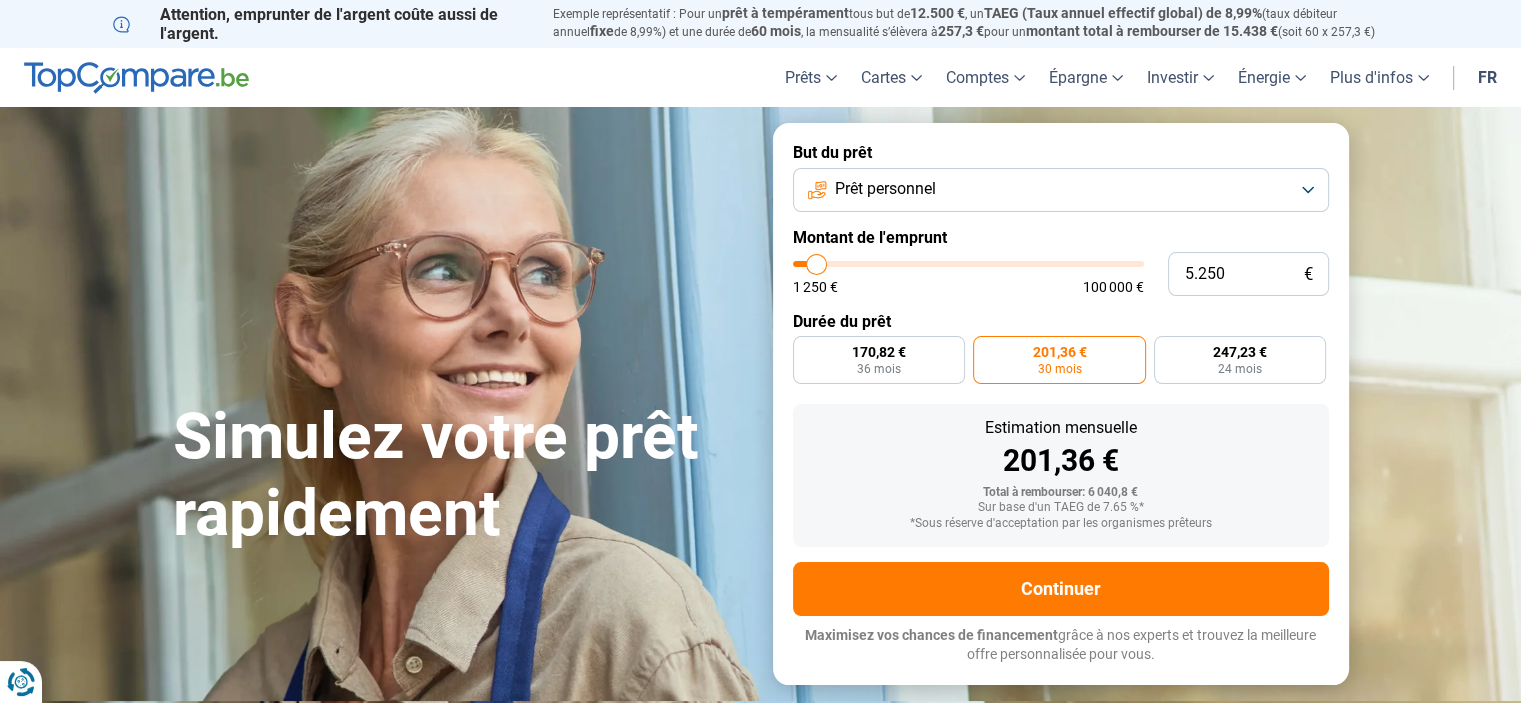 type on "5.500" 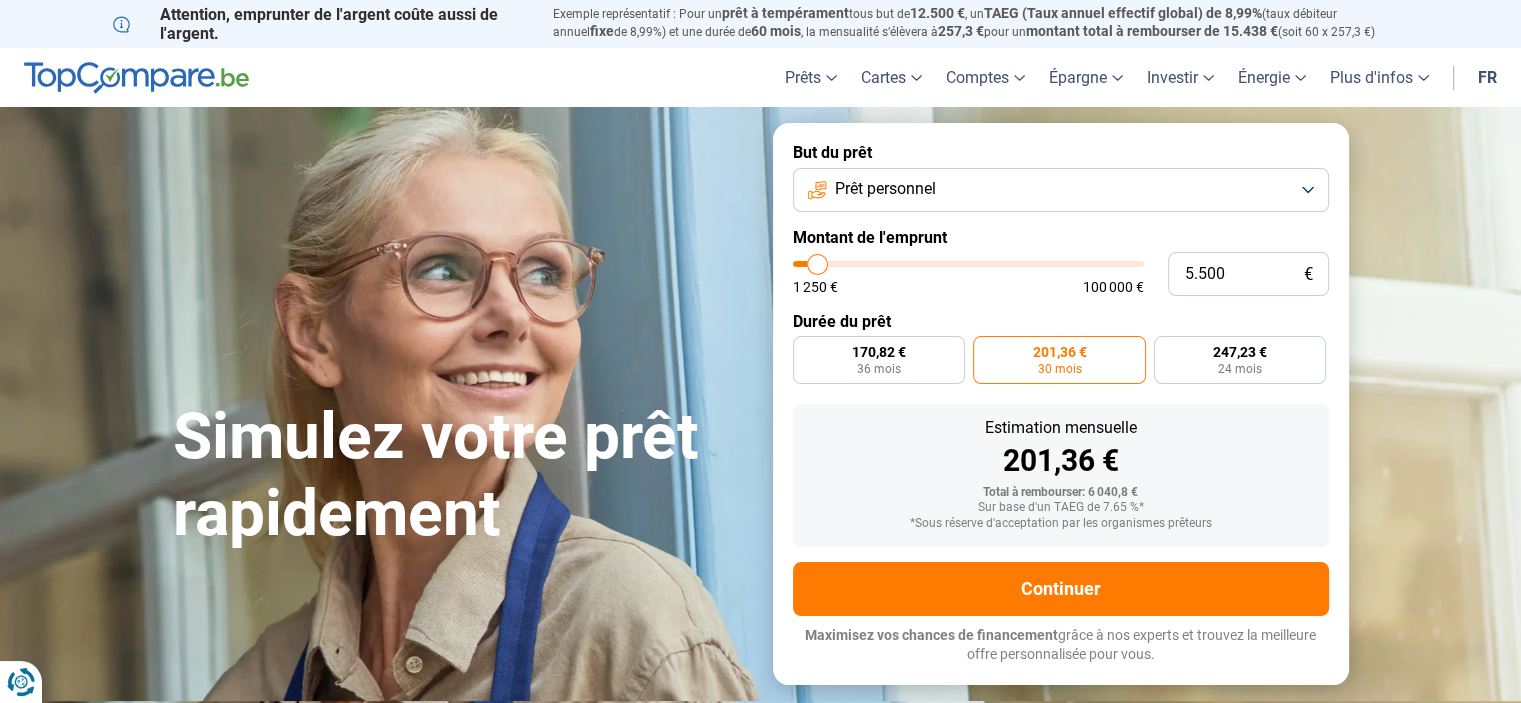 type on "5.750" 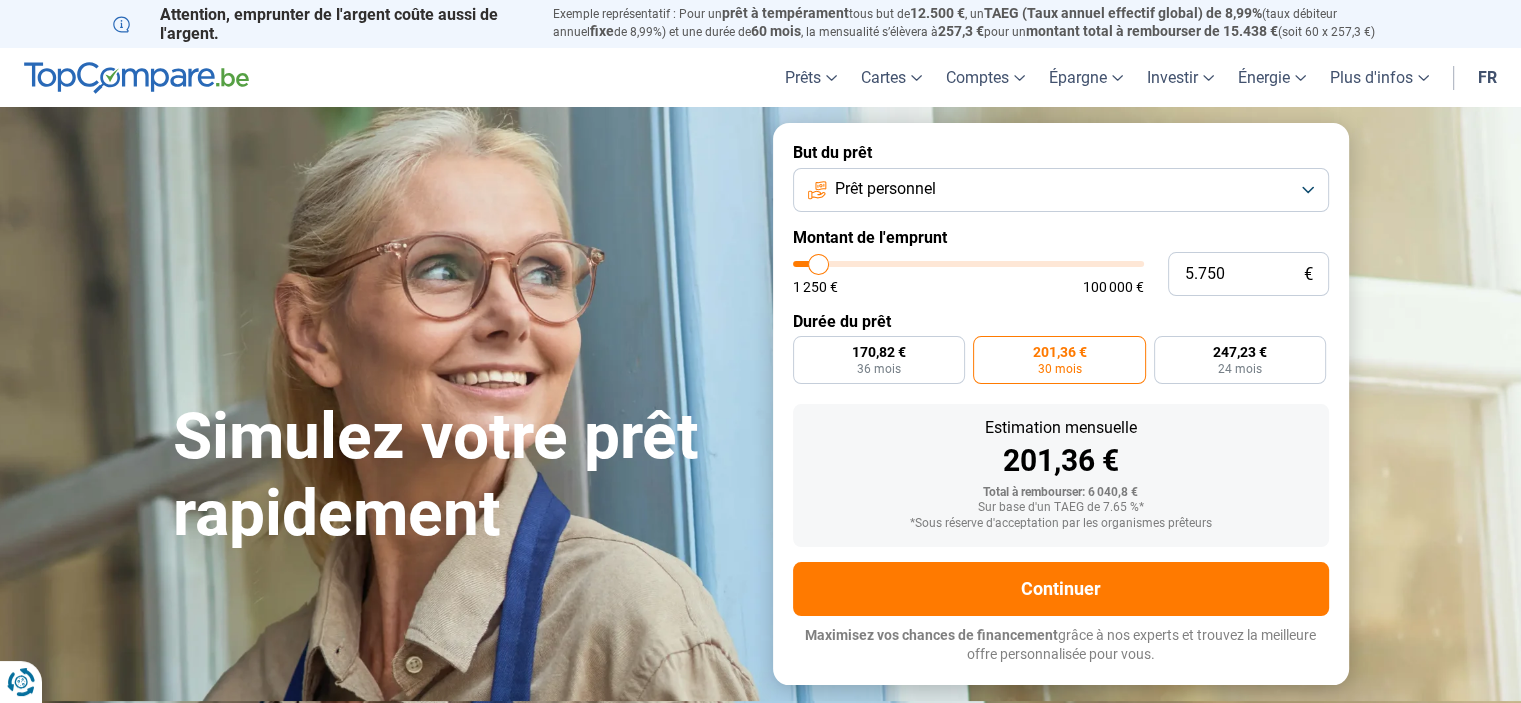 type on "6.000" 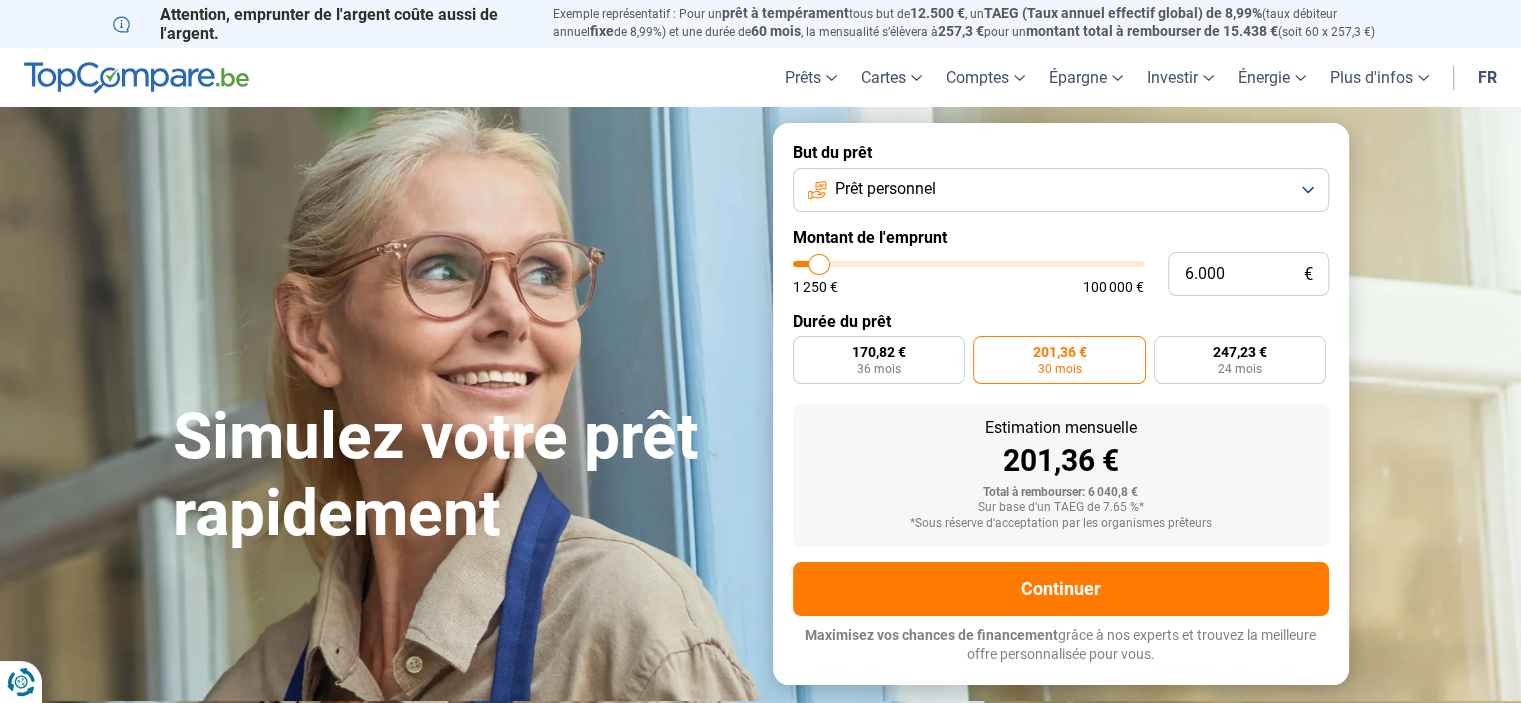 type on "6000" 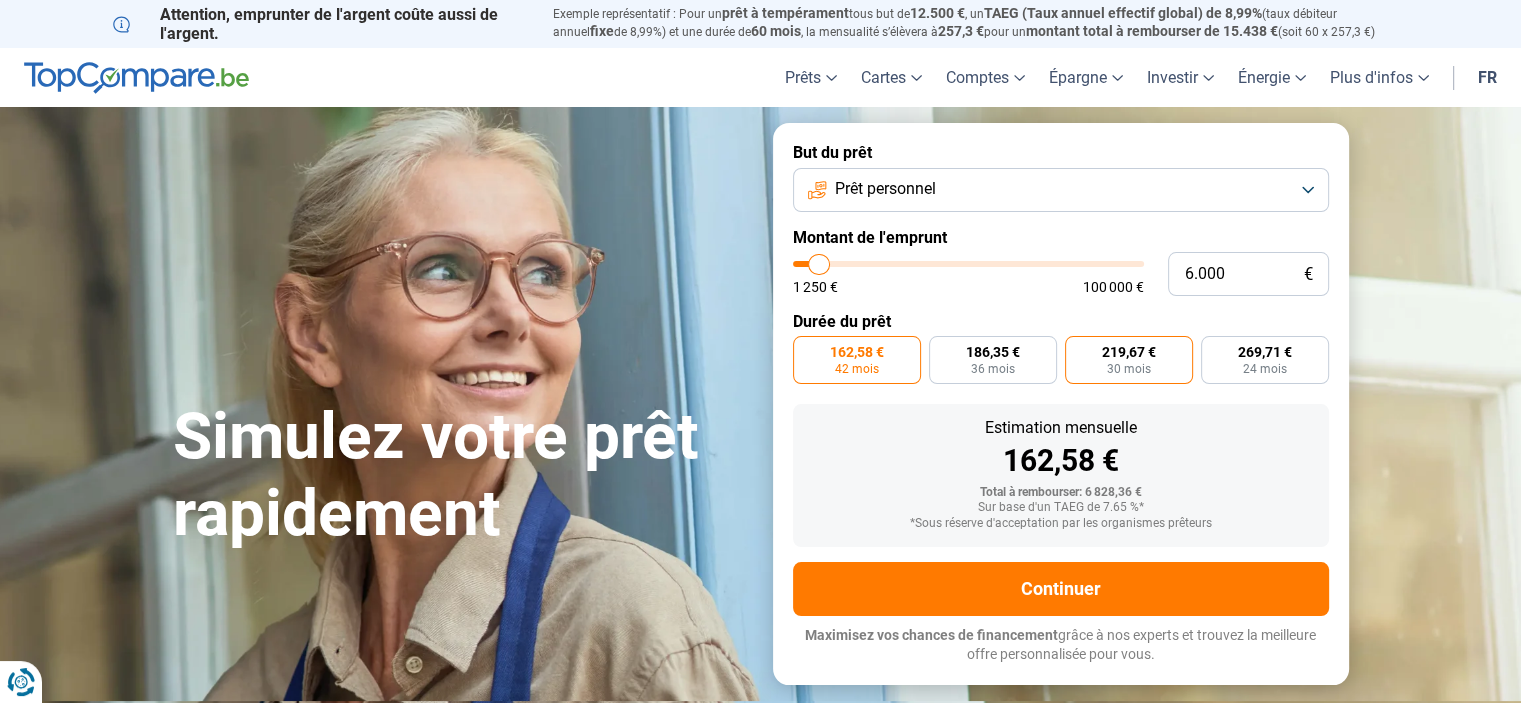 click on "219,67 €" at bounding box center [1129, 352] 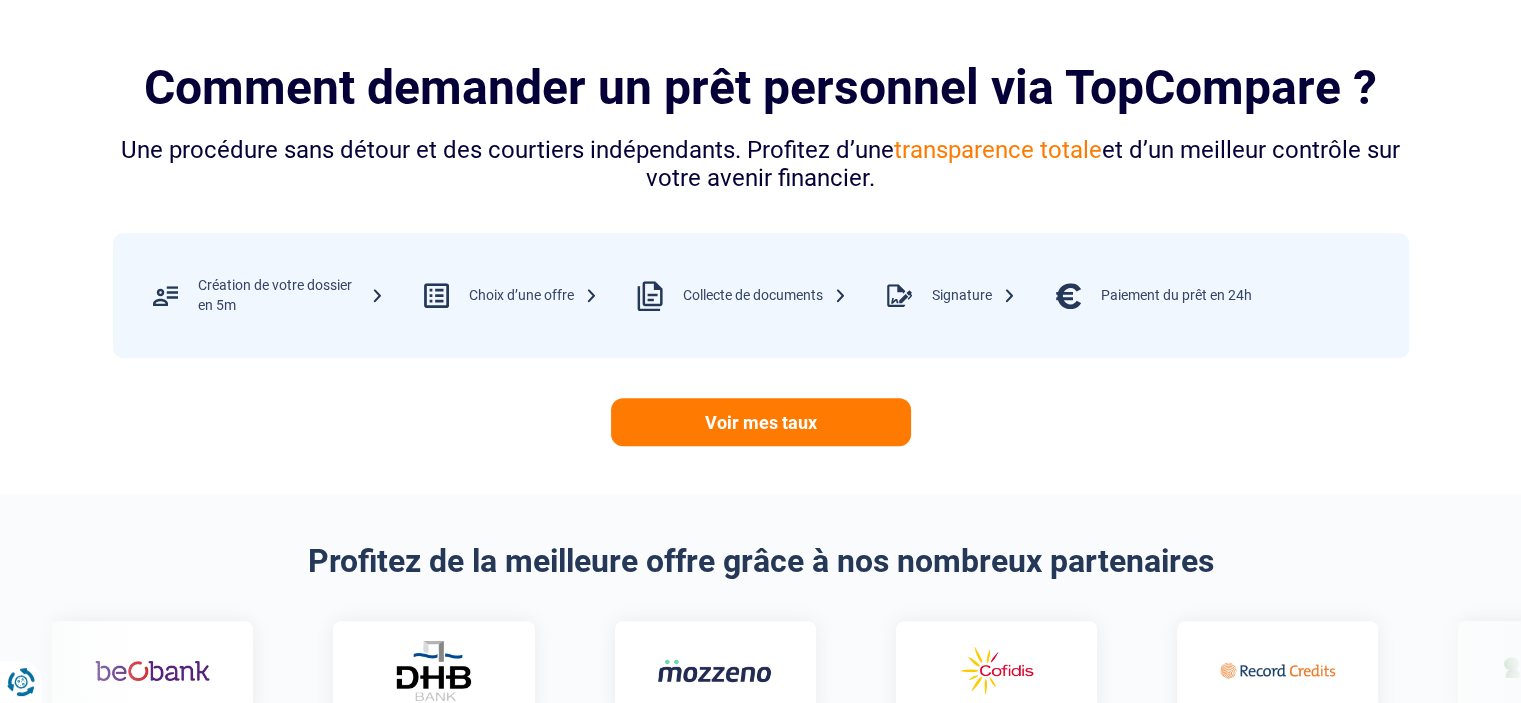 scroll, scrollTop: 800, scrollLeft: 0, axis: vertical 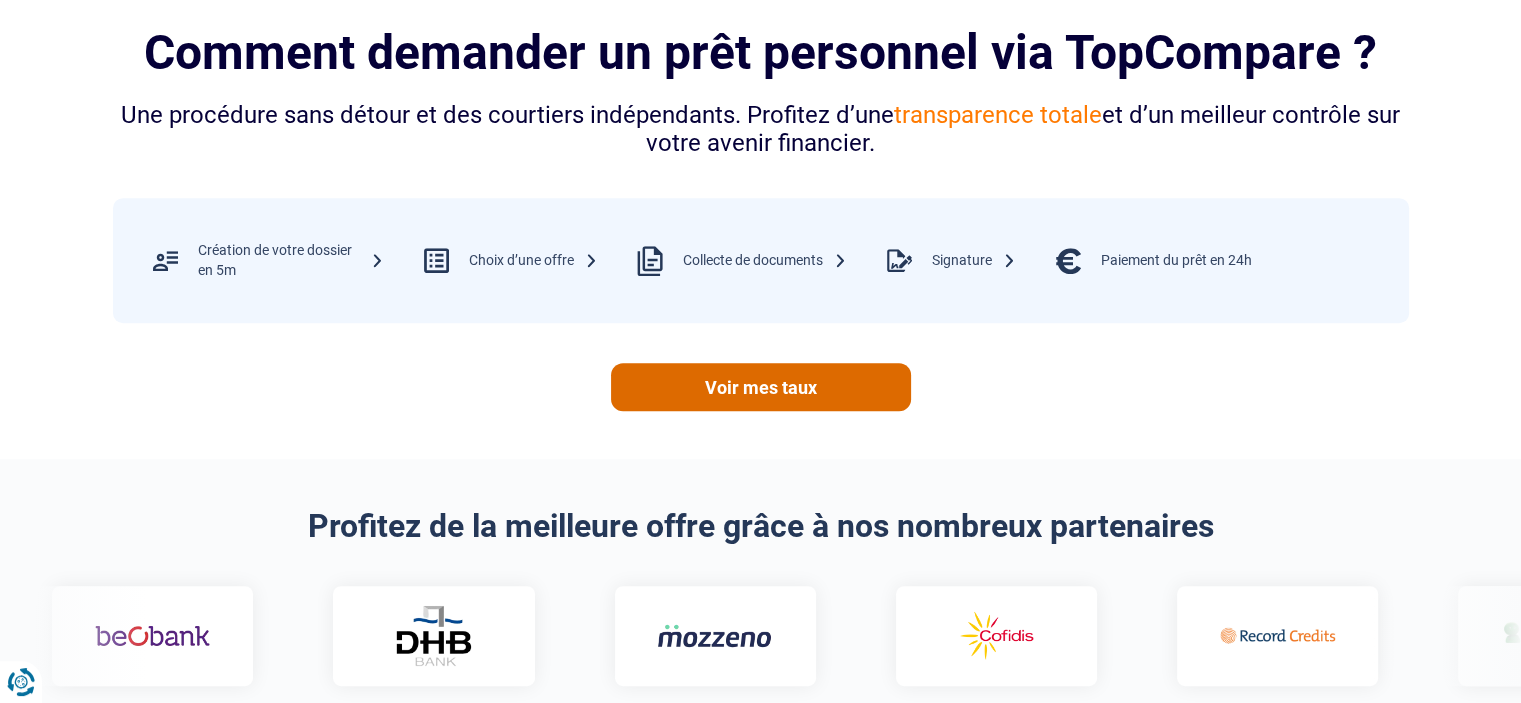click on "Voir mes taux" at bounding box center [761, 387] 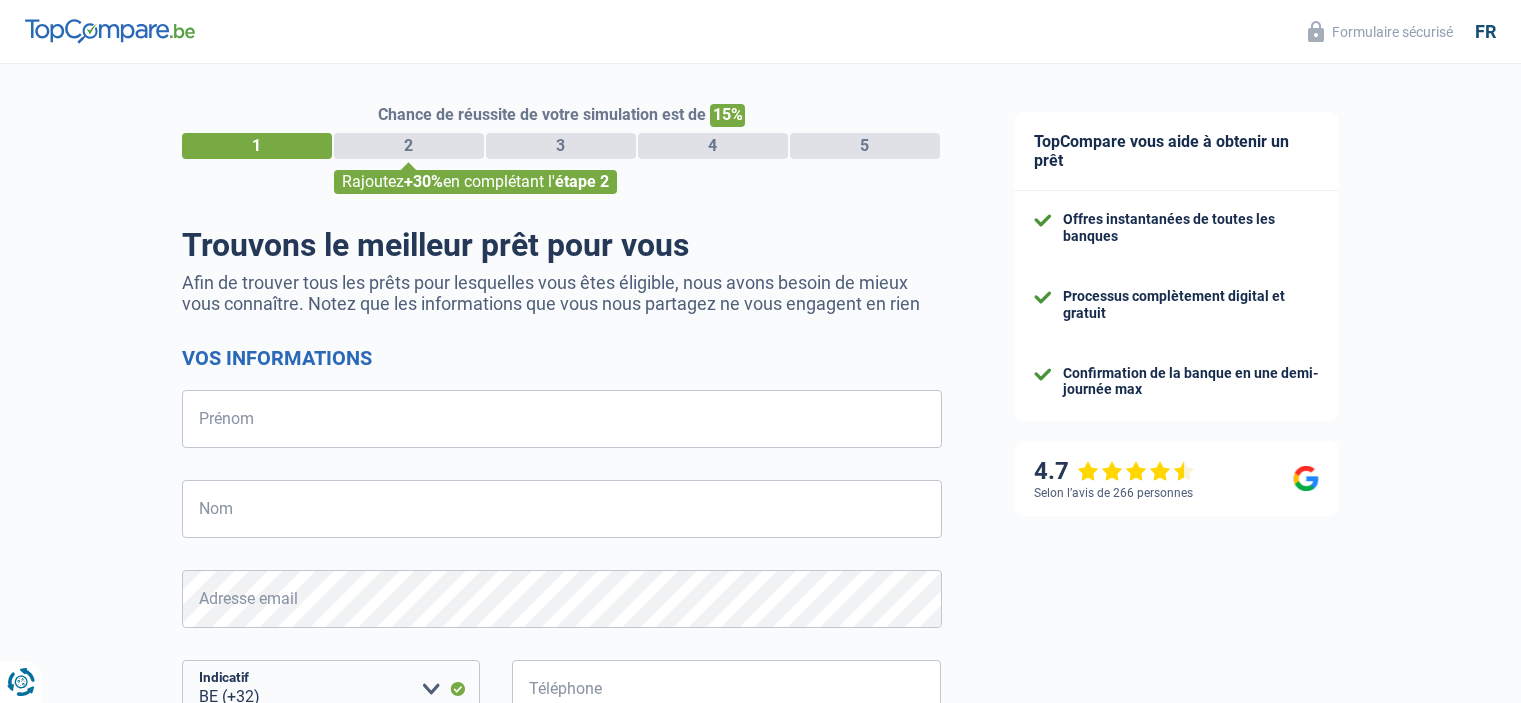 select on "32" 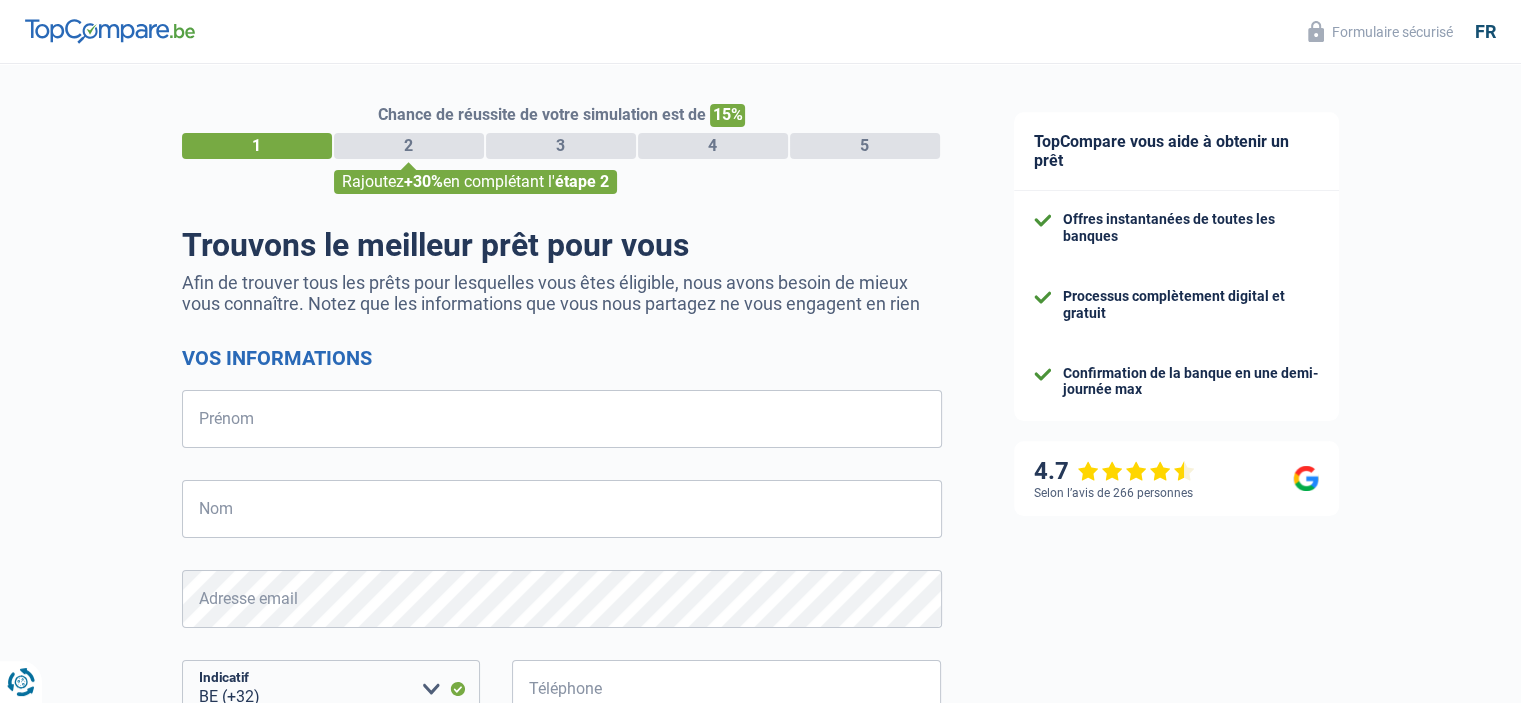 scroll, scrollTop: 0, scrollLeft: 0, axis: both 